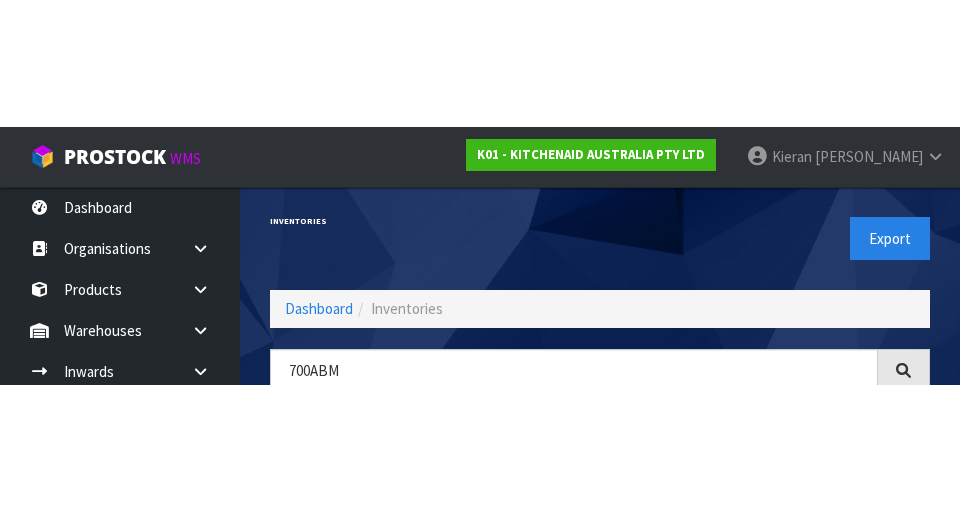 scroll, scrollTop: 114, scrollLeft: 0, axis: vertical 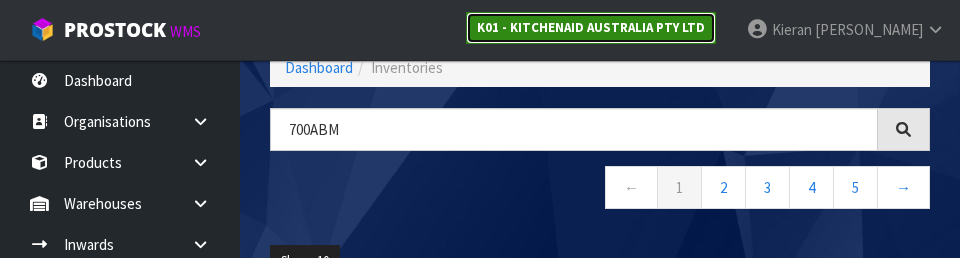 click on "K01 - KITCHENAID AUSTRALIA PTY LTD" at bounding box center [591, 27] 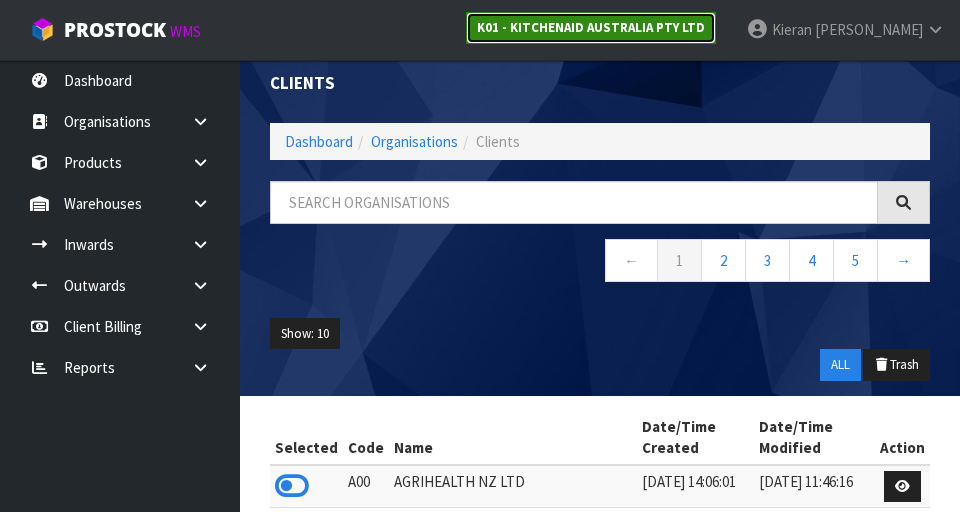 scroll, scrollTop: 114, scrollLeft: 0, axis: vertical 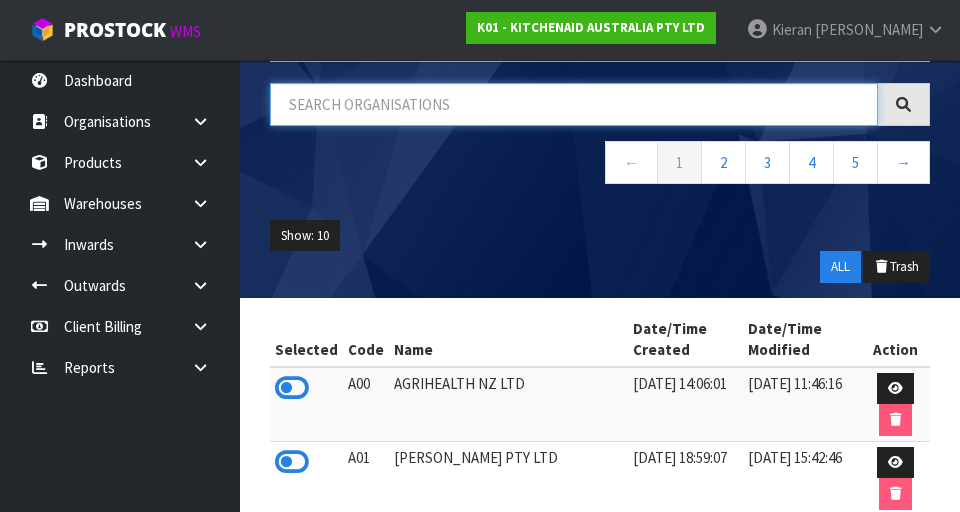 click at bounding box center (574, 104) 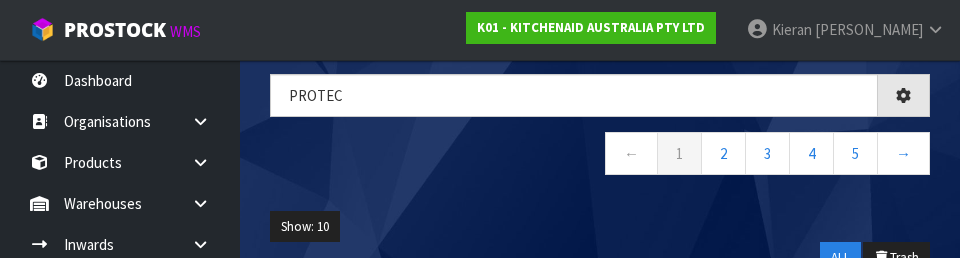 click on "Show: 10
5
10
25
50
ALL
Trash" at bounding box center [600, 242] 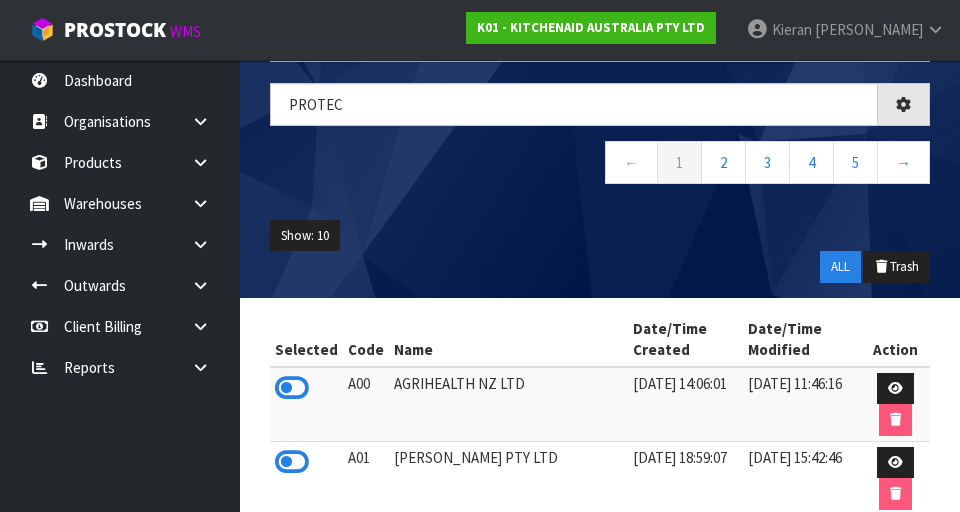 type on "PROTEC" 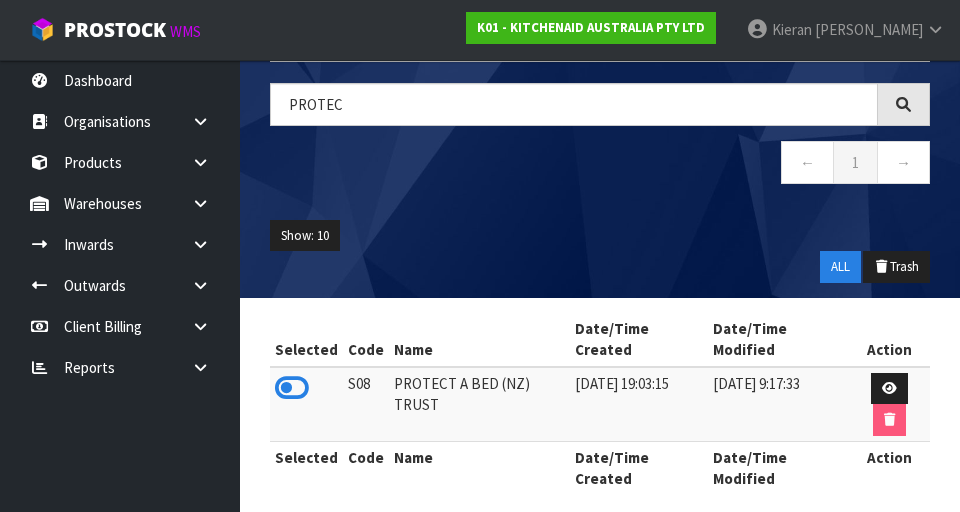scroll, scrollTop: 59, scrollLeft: 0, axis: vertical 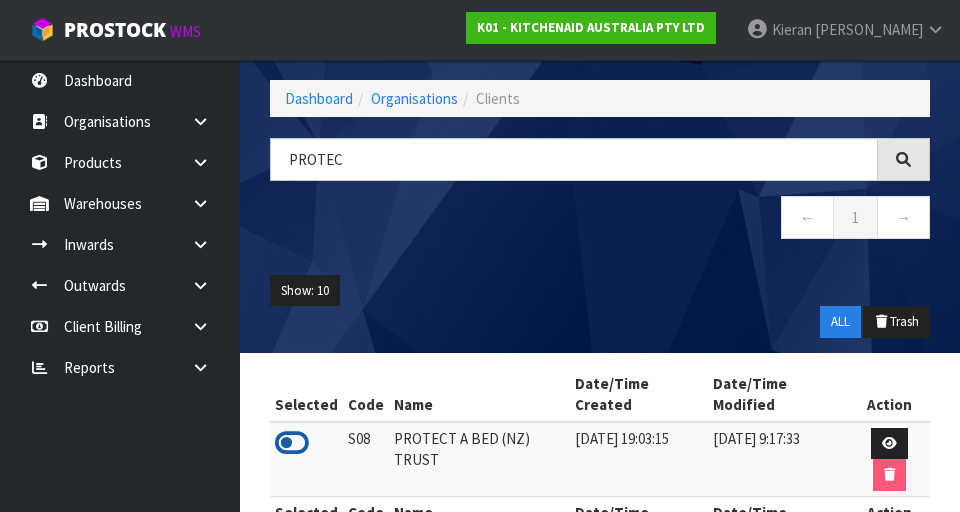 click at bounding box center (292, 443) 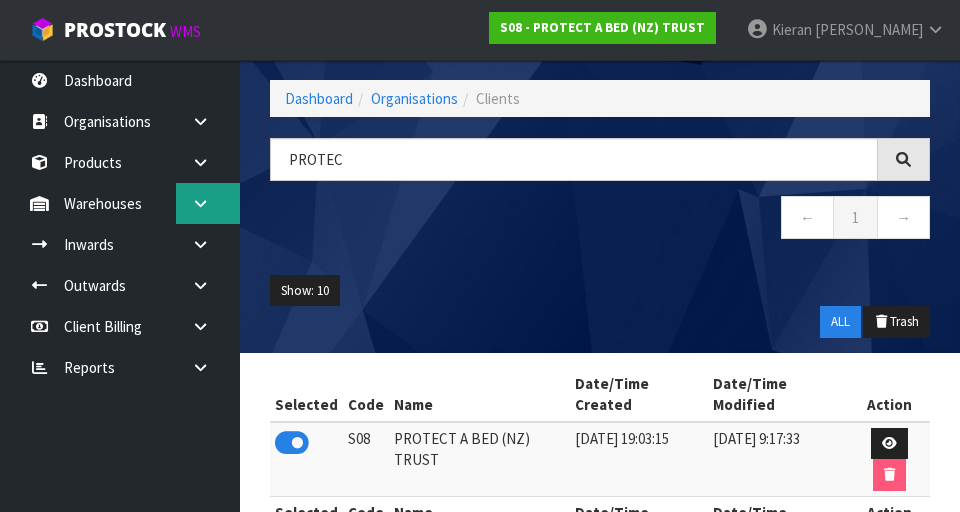 click at bounding box center [208, 203] 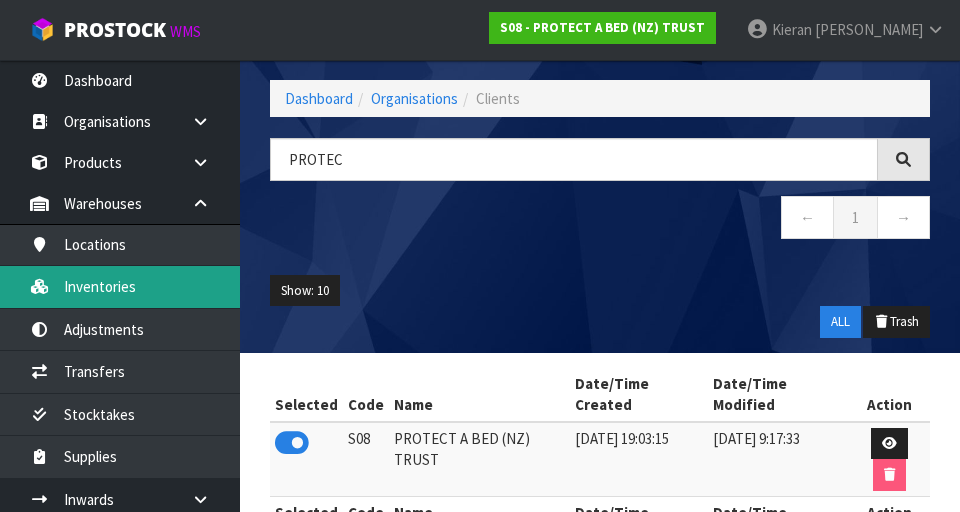 click on "Inventories" at bounding box center (120, 286) 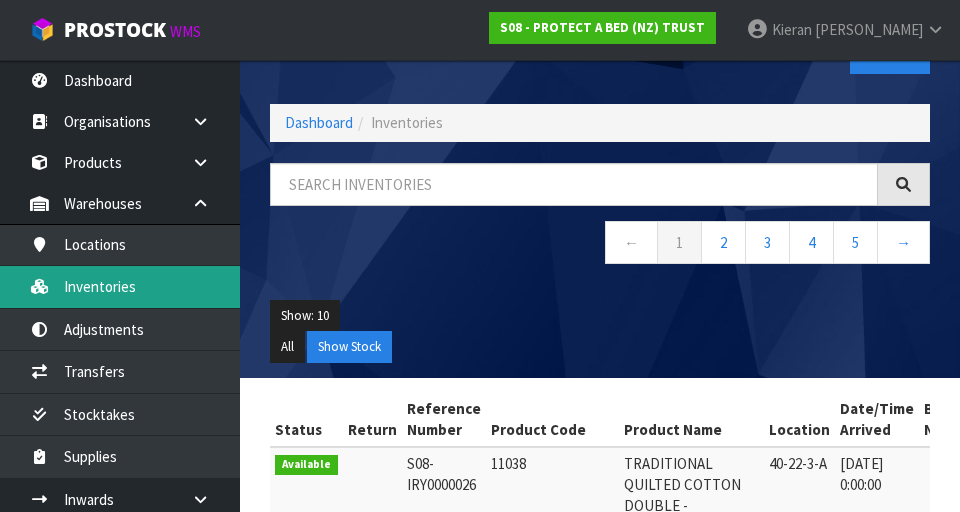 scroll, scrollTop: 0, scrollLeft: 0, axis: both 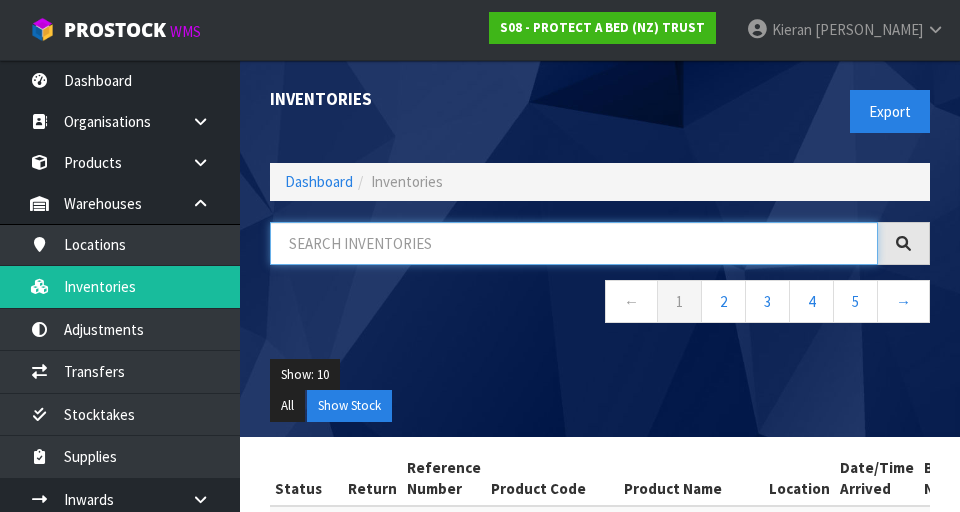 click at bounding box center [574, 243] 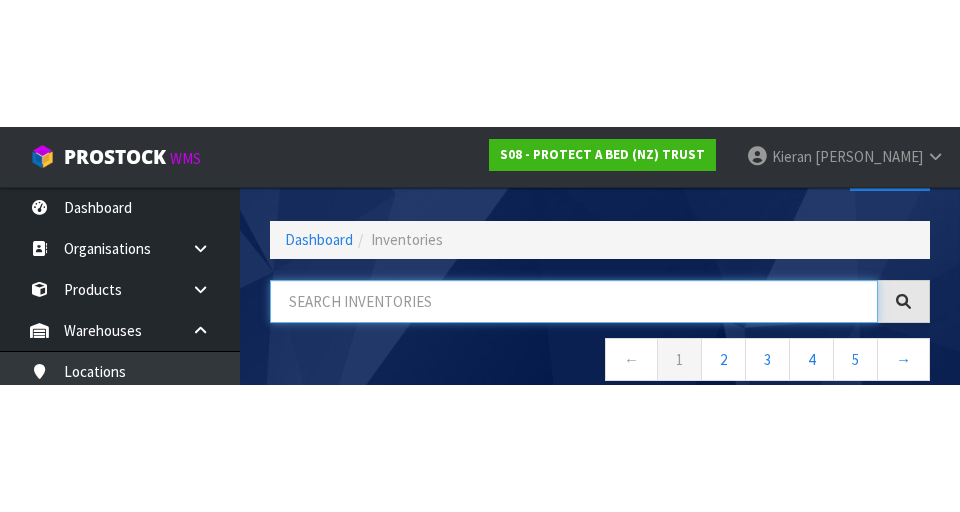 scroll, scrollTop: 114, scrollLeft: 0, axis: vertical 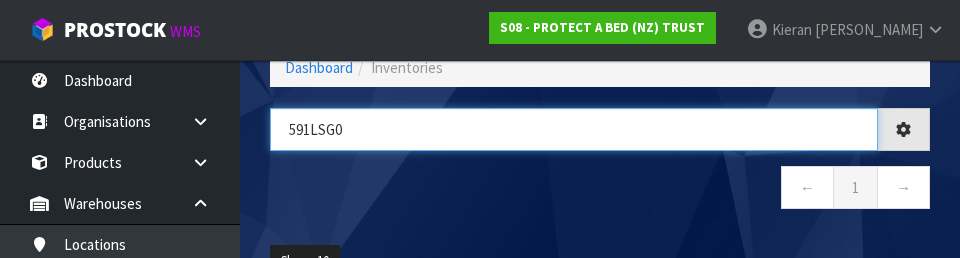 type on "591LSG0" 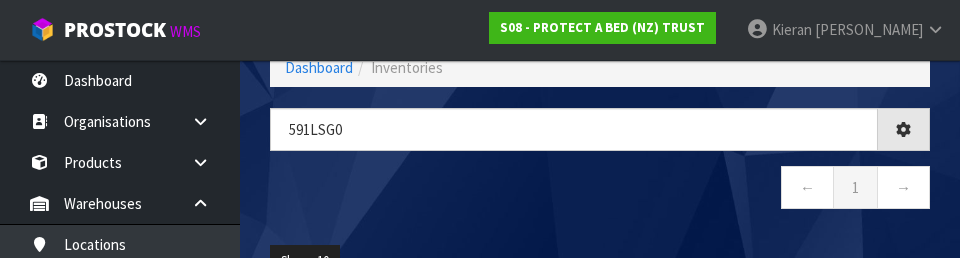 click on "←
1
→" at bounding box center (600, 190) 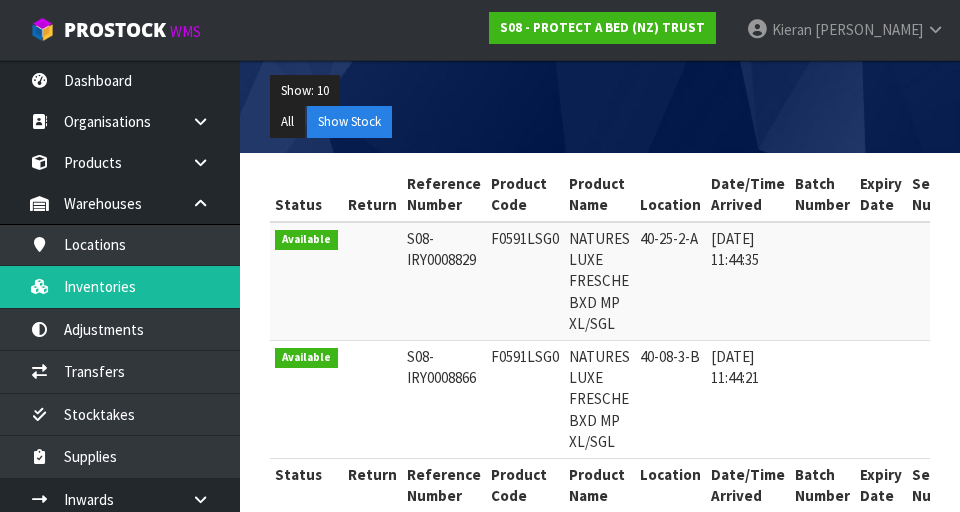 scroll, scrollTop: 320, scrollLeft: 0, axis: vertical 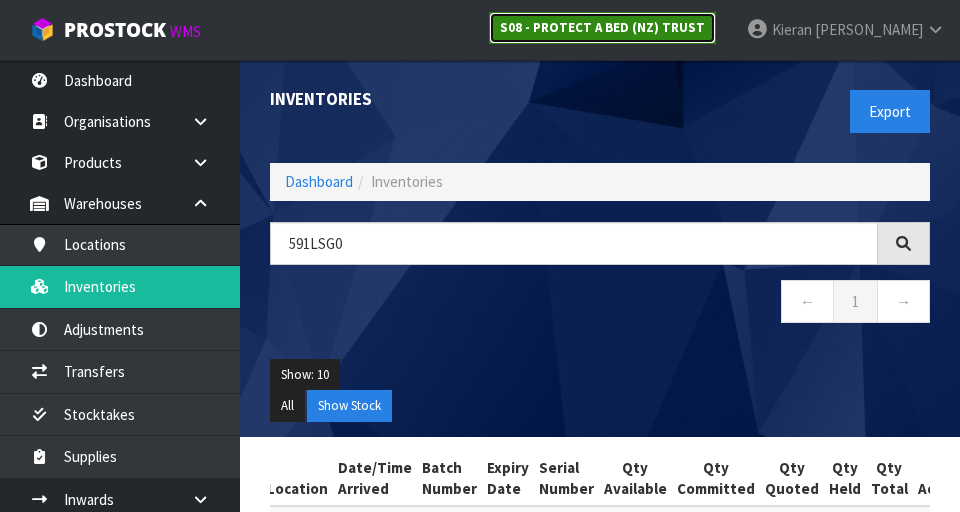 click on "S08 - PROTECT A BED (NZ) TRUST" at bounding box center (602, 27) 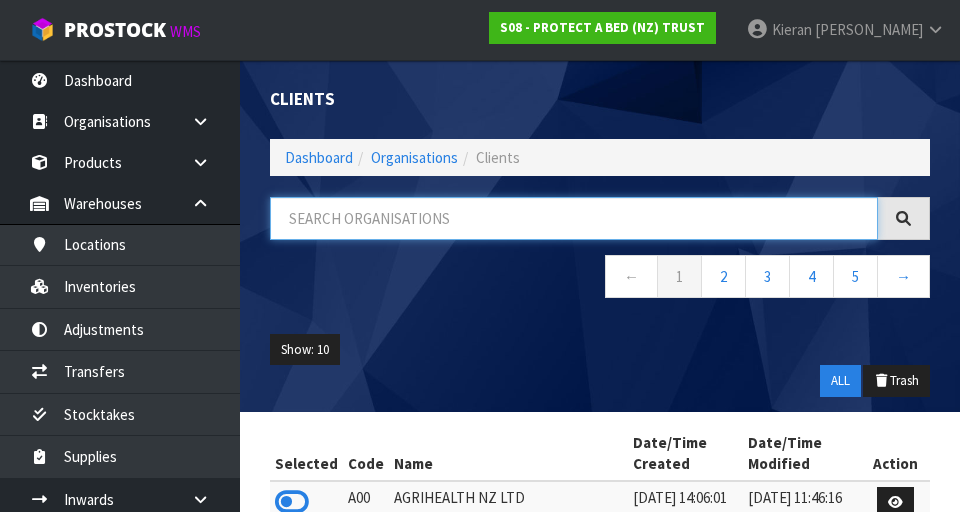 click at bounding box center (574, 218) 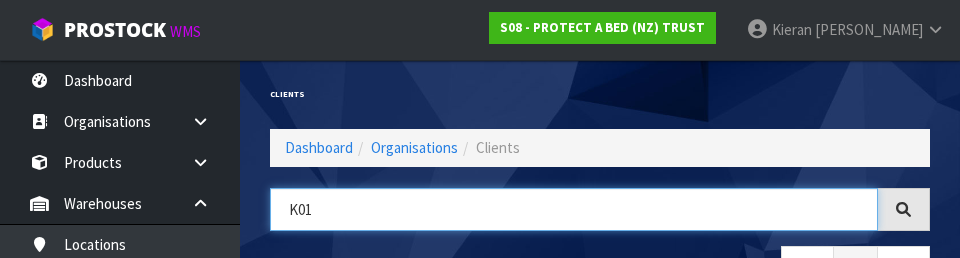 type on "K01" 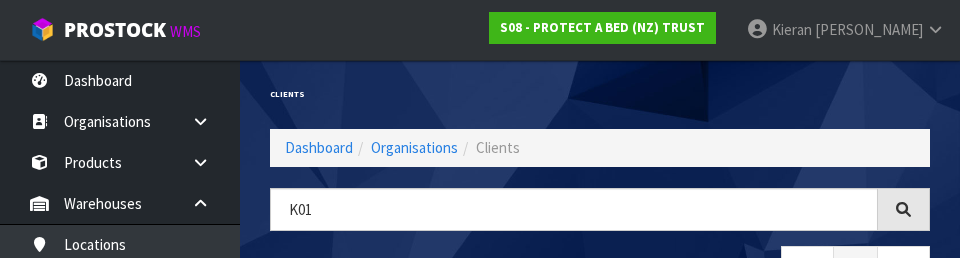 click on "Clients" at bounding box center (600, 94) 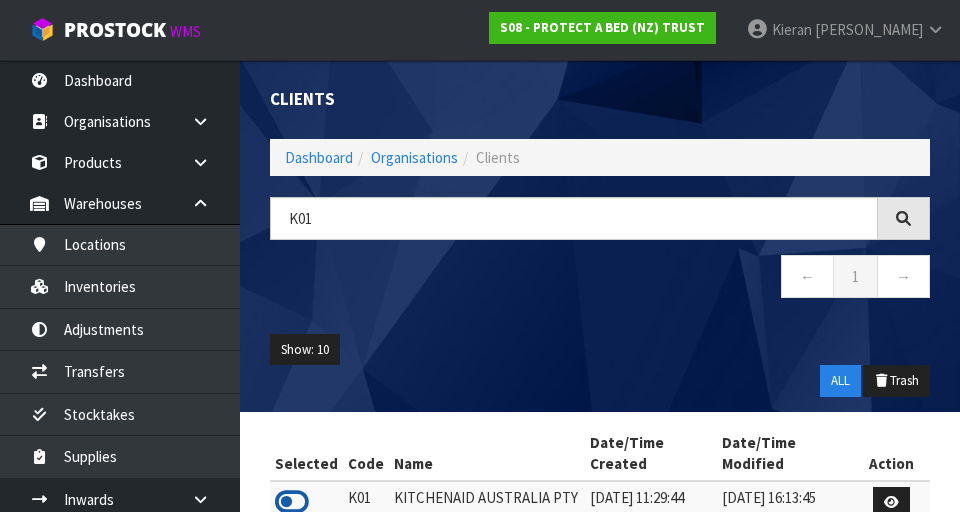 click at bounding box center (292, 502) 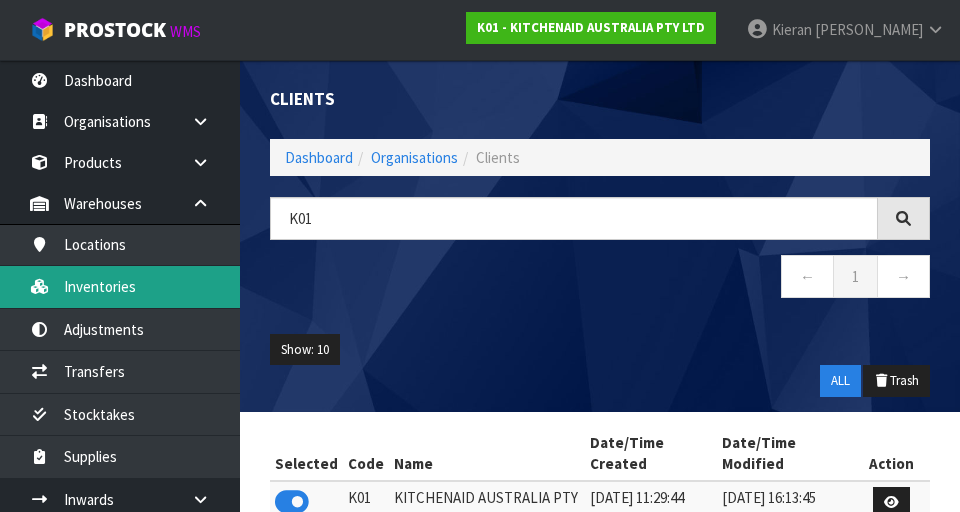 click on "Inventories" at bounding box center [120, 286] 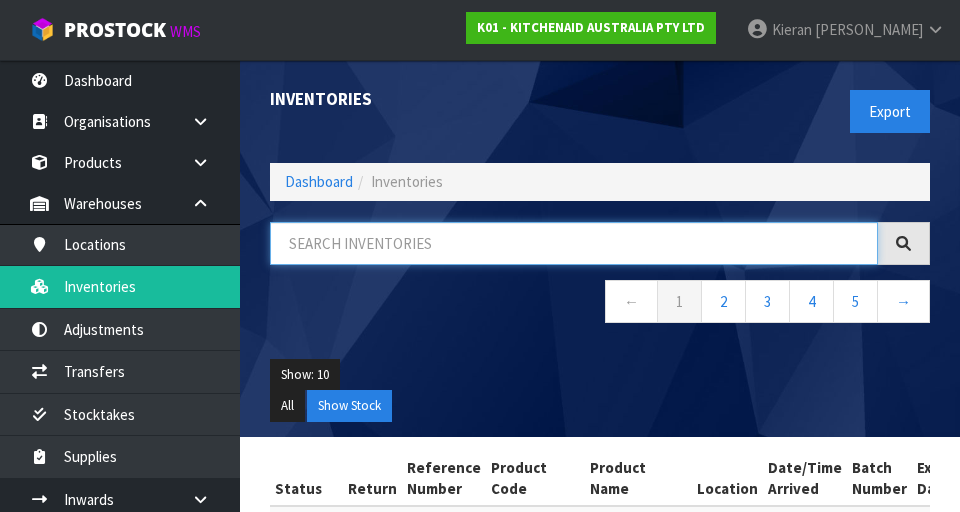 click at bounding box center (574, 243) 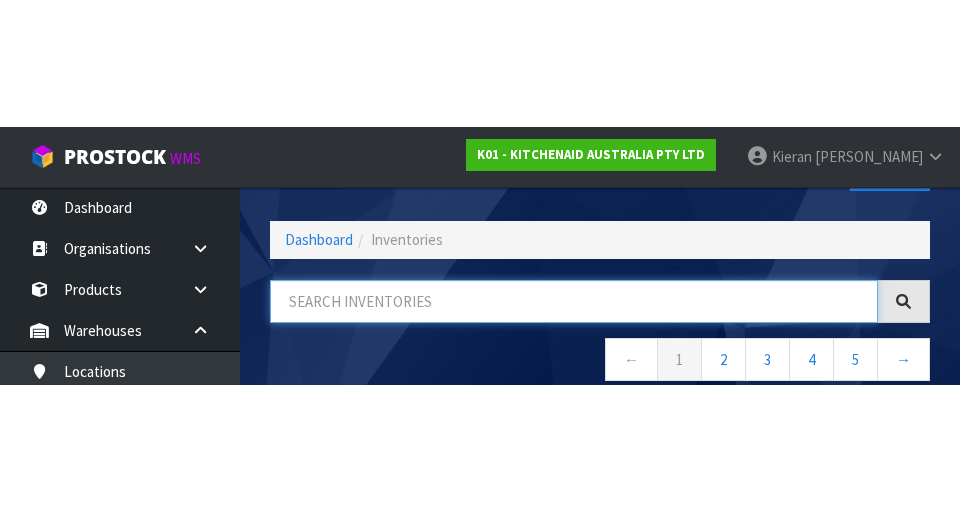 scroll, scrollTop: 114, scrollLeft: 0, axis: vertical 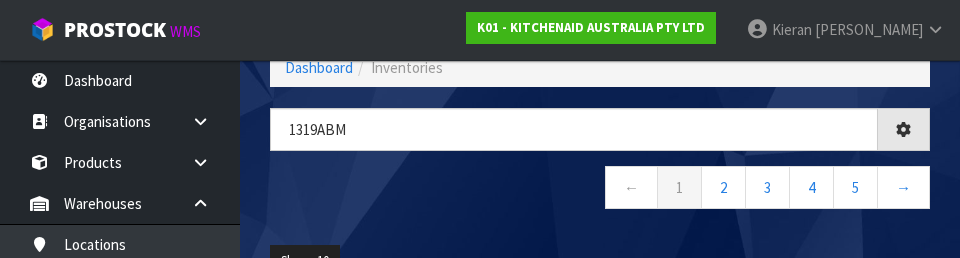 click on "←
1 2 3 4 5
→" at bounding box center (600, 190) 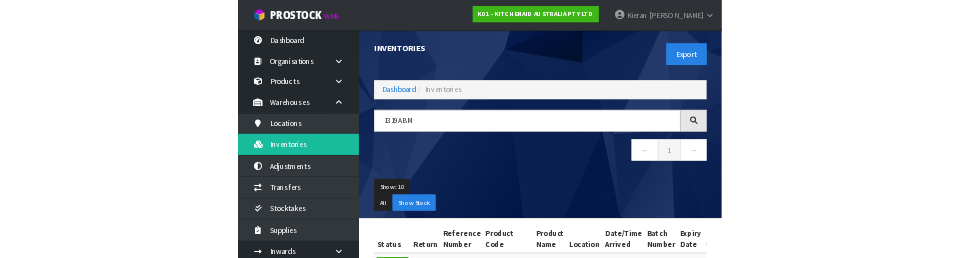 scroll, scrollTop: 0, scrollLeft: 0, axis: both 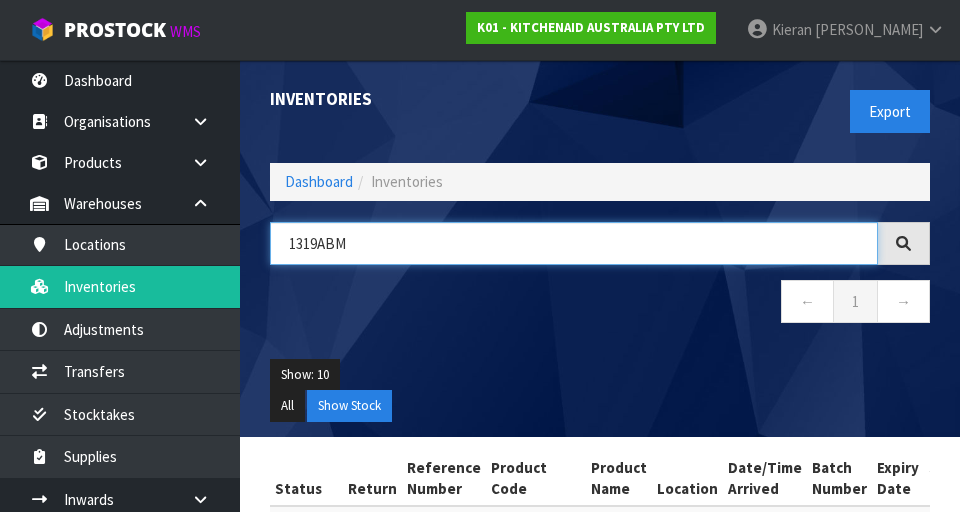 click on "1319ABM" at bounding box center (574, 243) 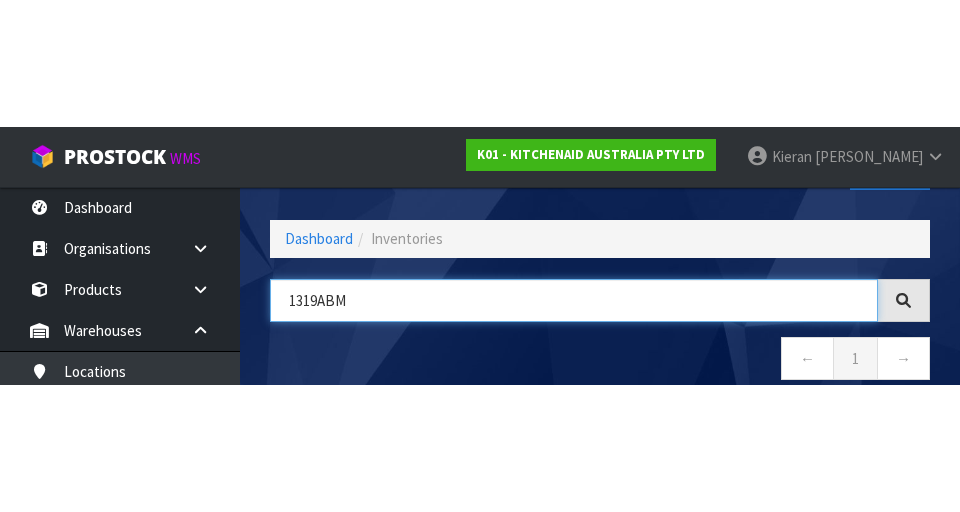 scroll, scrollTop: 114, scrollLeft: 0, axis: vertical 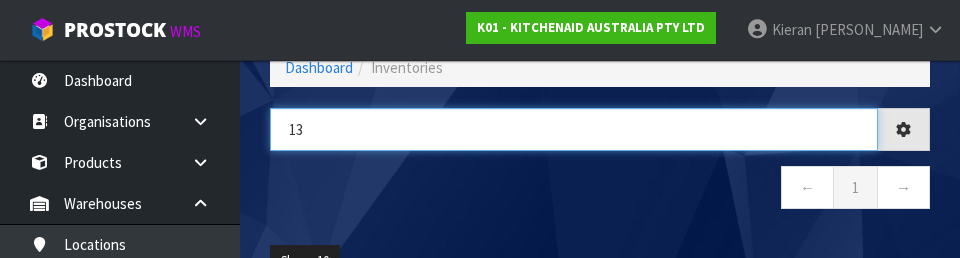 type on "1" 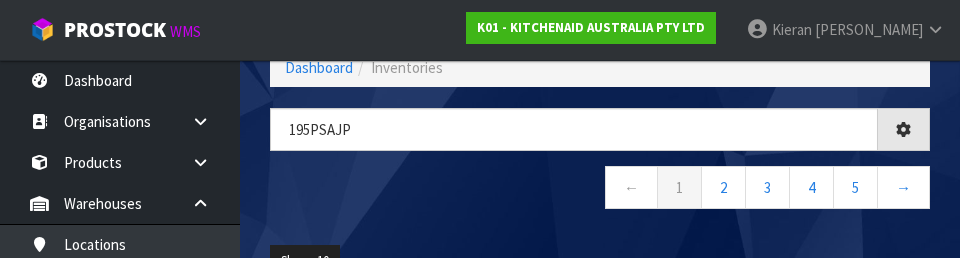 click on "←
1 2 3 4 5
→" at bounding box center [600, 190] 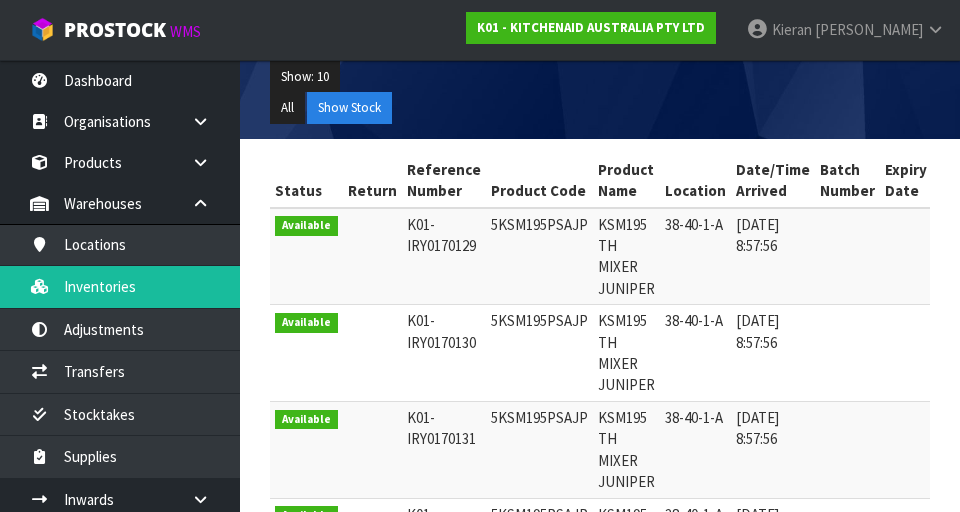 scroll, scrollTop: 0, scrollLeft: 0, axis: both 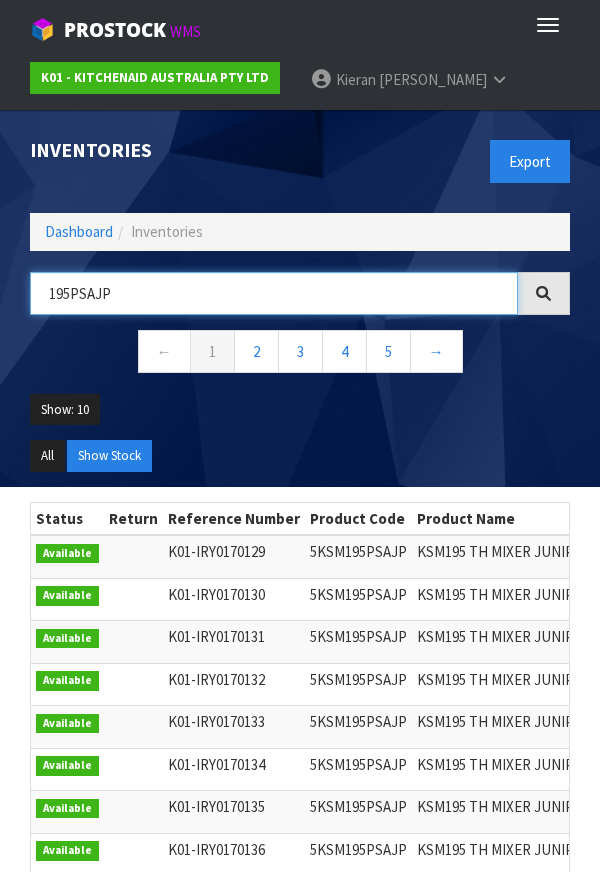 click on "195PSAJP" at bounding box center [274, 293] 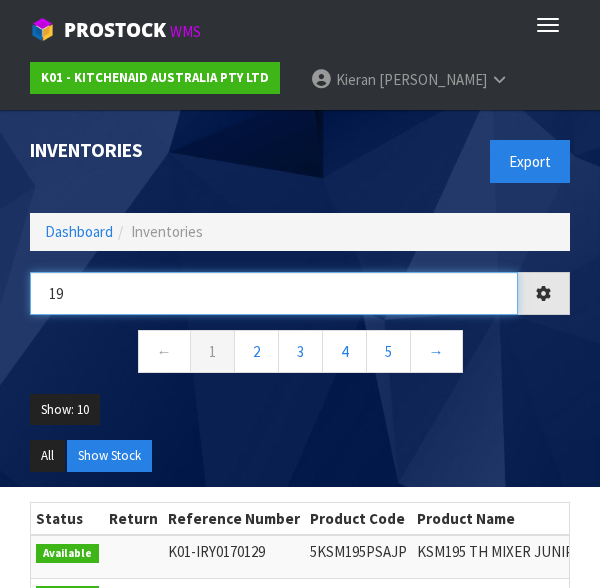 type on "1" 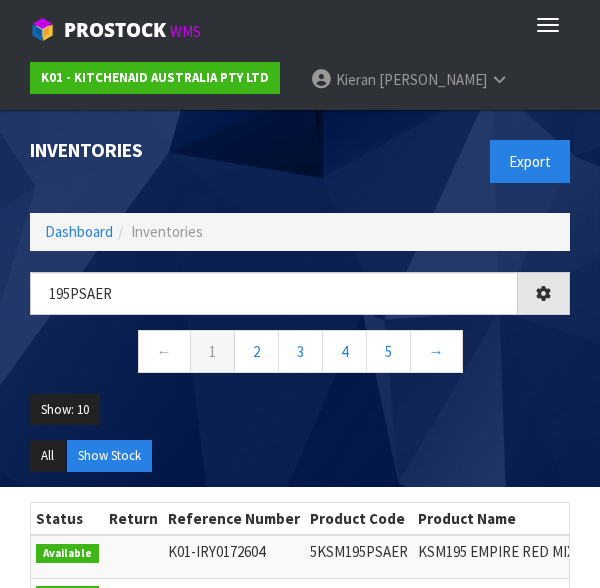 click on "Inventories" at bounding box center (157, 150) 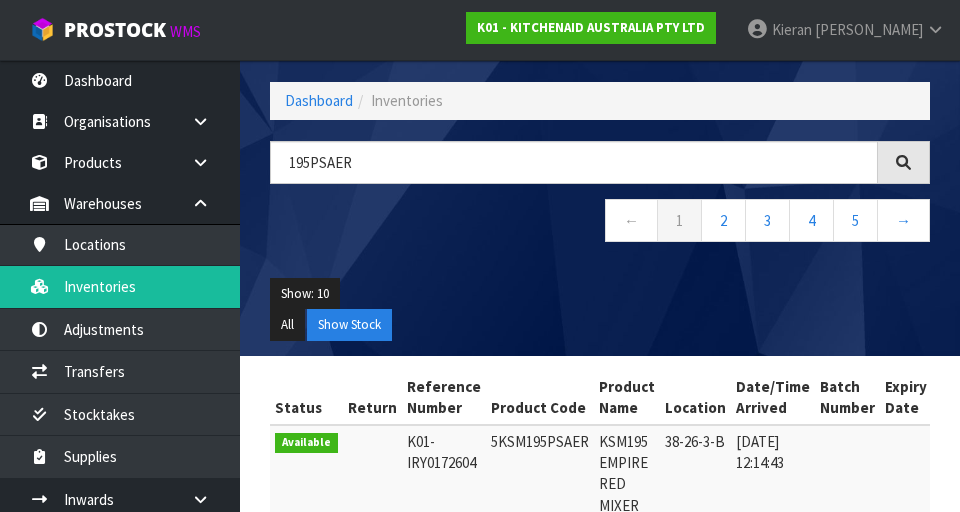scroll, scrollTop: 249, scrollLeft: 0, axis: vertical 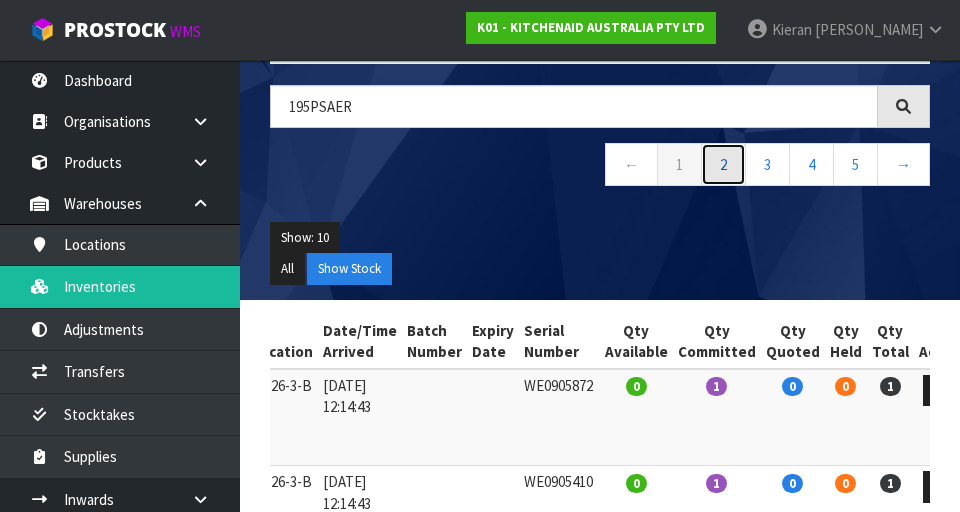 click on "2" at bounding box center [723, 164] 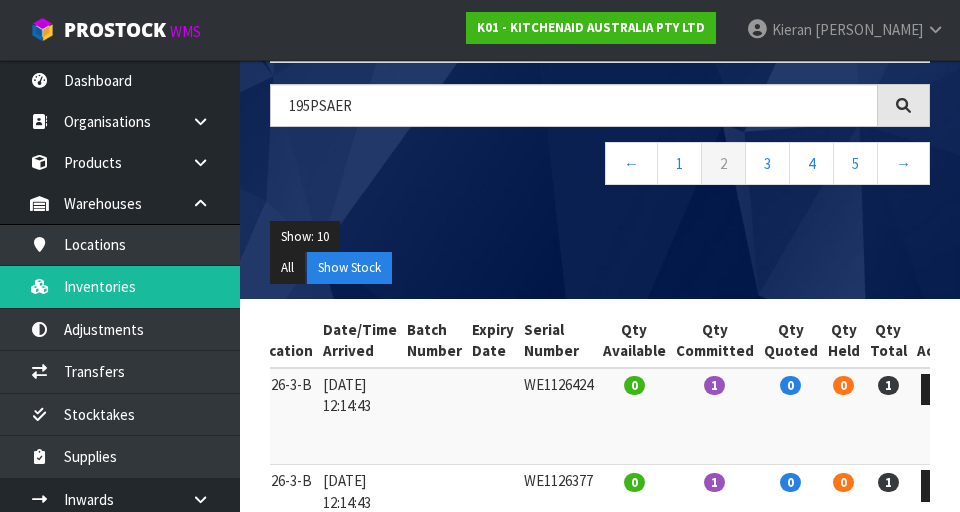 scroll, scrollTop: 0, scrollLeft: 0, axis: both 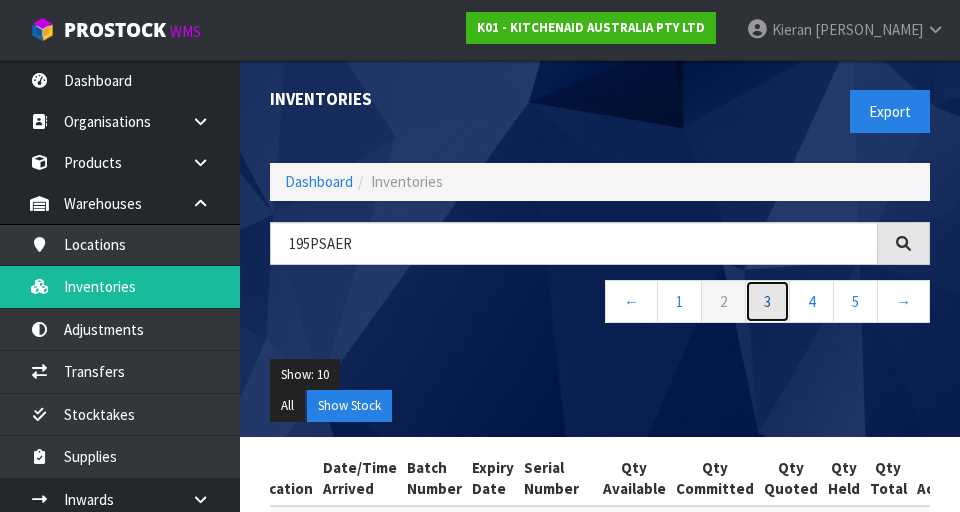 click on "3" at bounding box center (767, 301) 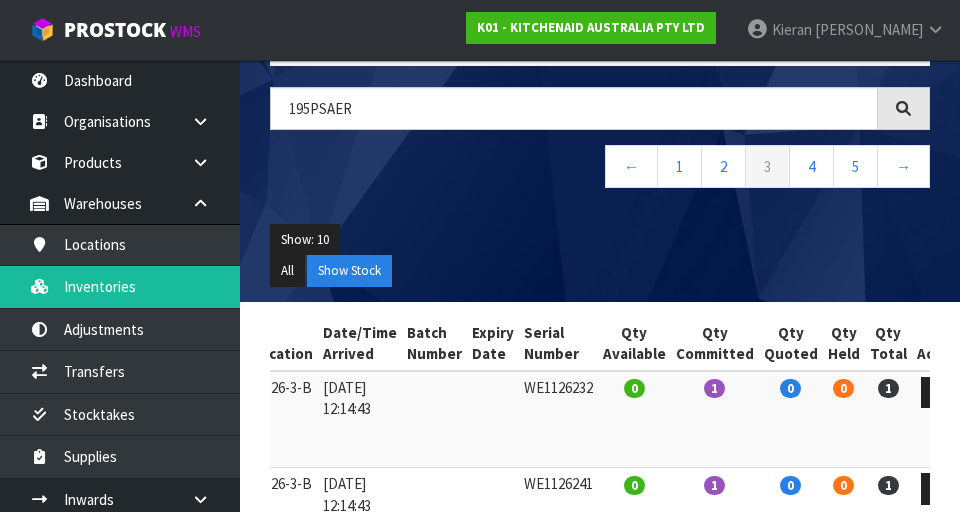 scroll, scrollTop: 0, scrollLeft: 0, axis: both 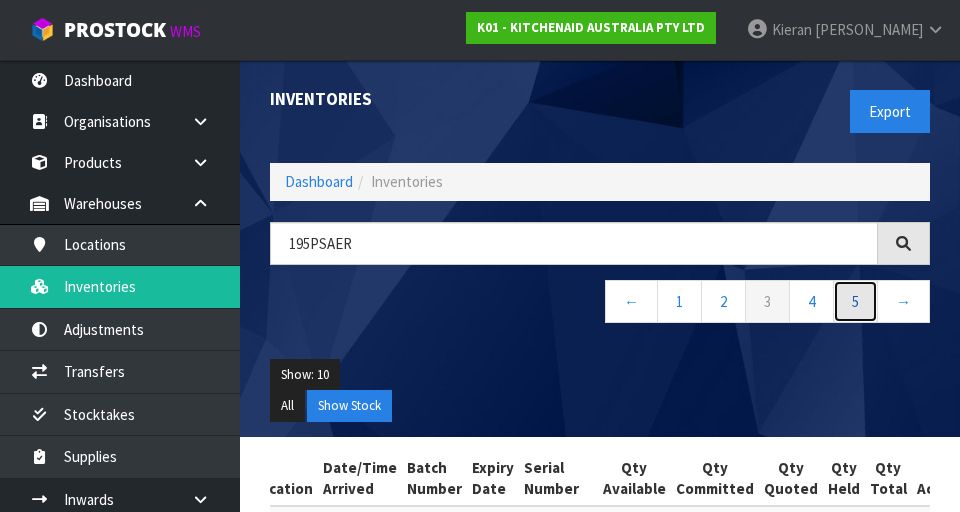 click on "5" at bounding box center [855, 301] 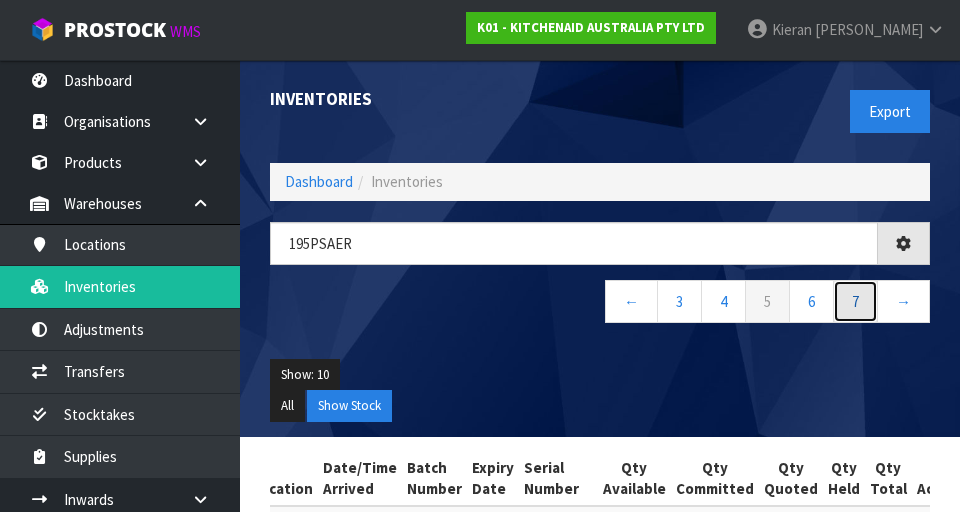 click on "7" at bounding box center (855, 301) 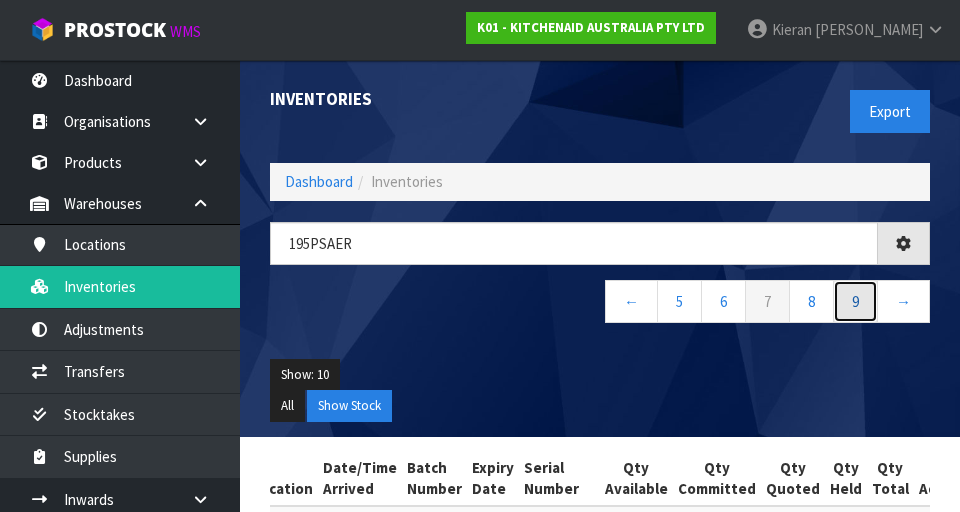 click on "9" at bounding box center (855, 301) 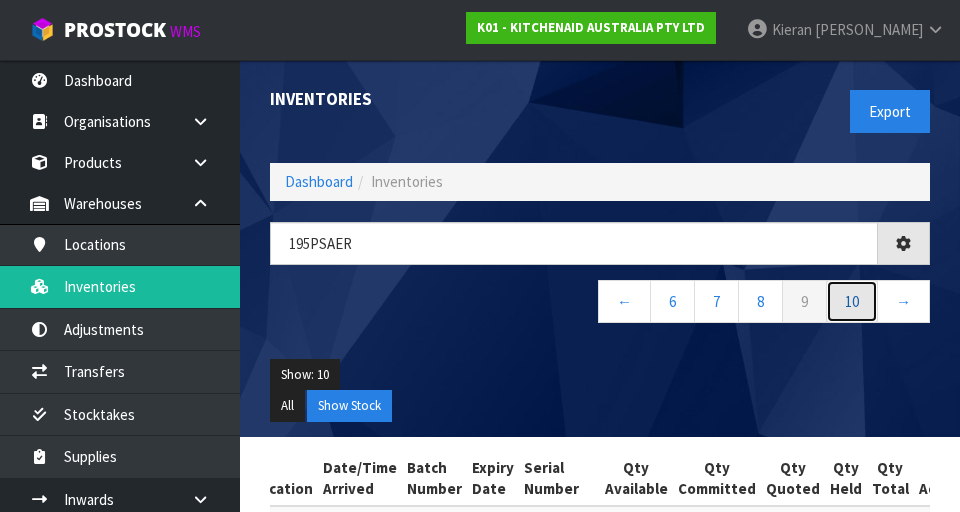click on "10" at bounding box center (852, 301) 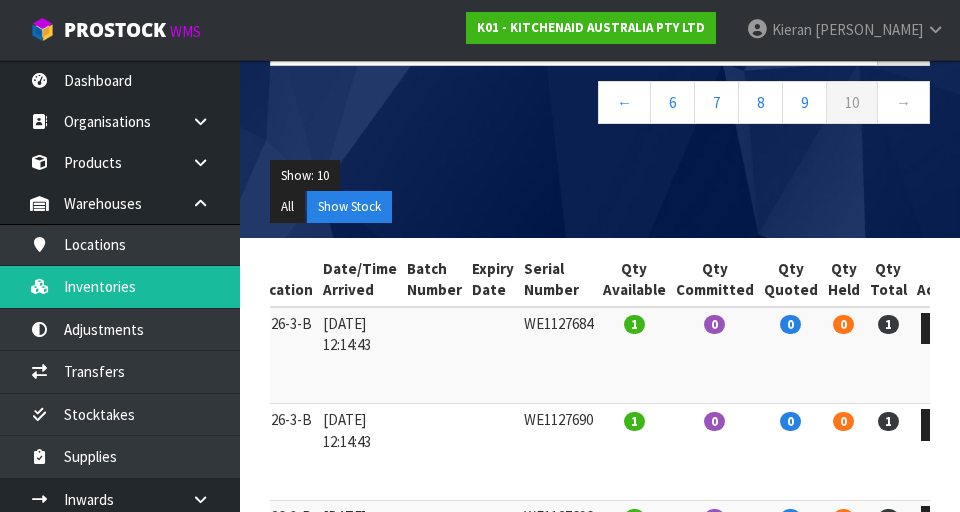 scroll, scrollTop: 199, scrollLeft: 0, axis: vertical 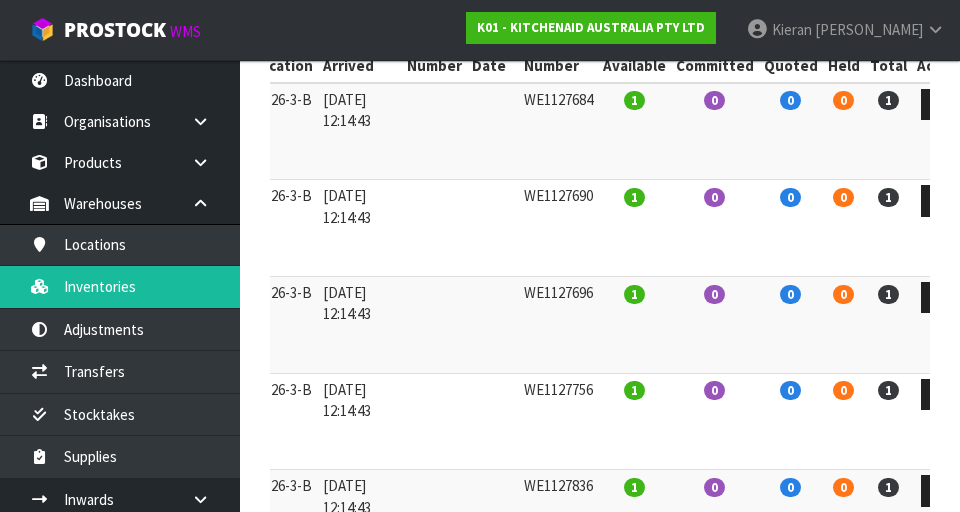 click at bounding box center [434, 228] 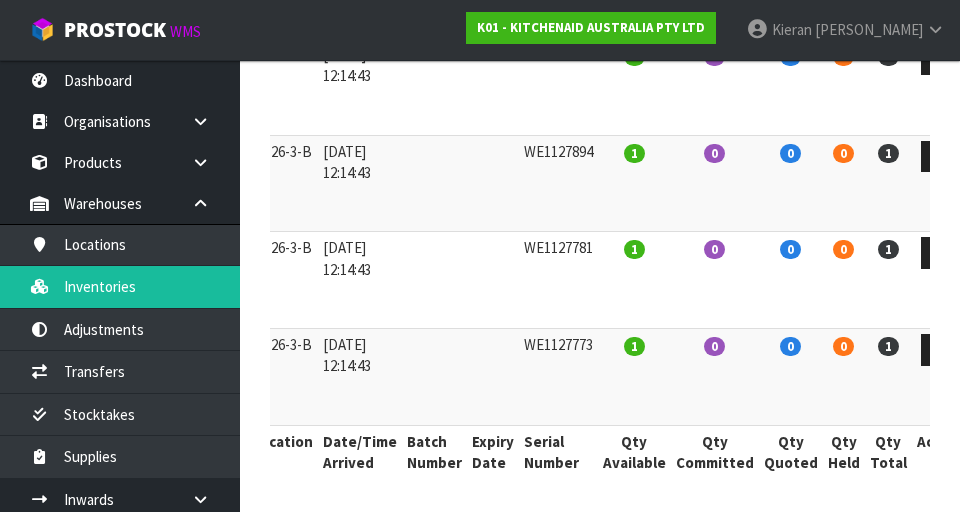 scroll, scrollTop: 954, scrollLeft: 0, axis: vertical 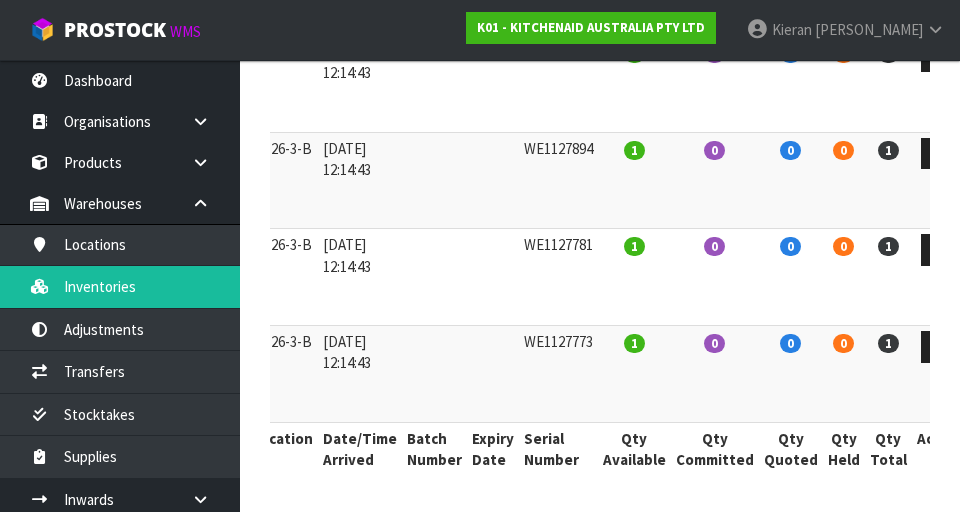 click at bounding box center [434, 374] 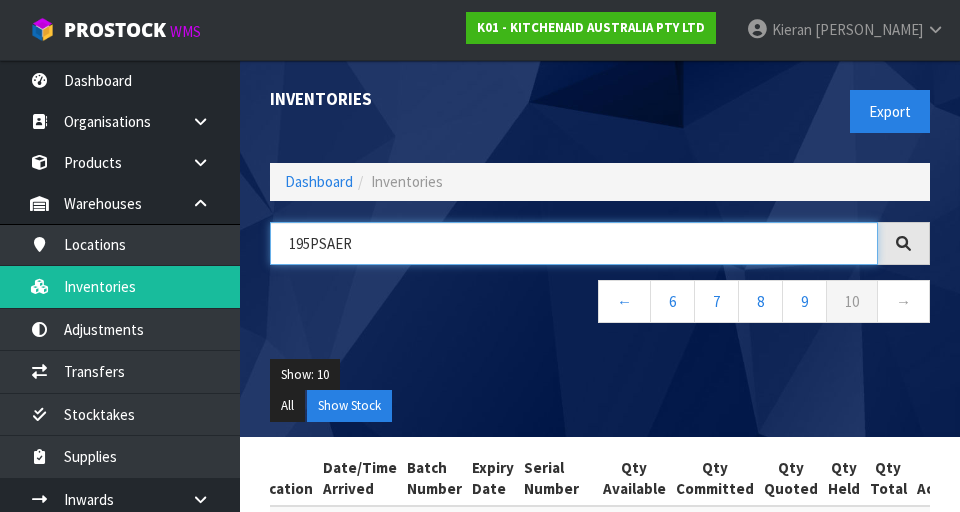 click on "195PSAER" at bounding box center (574, 243) 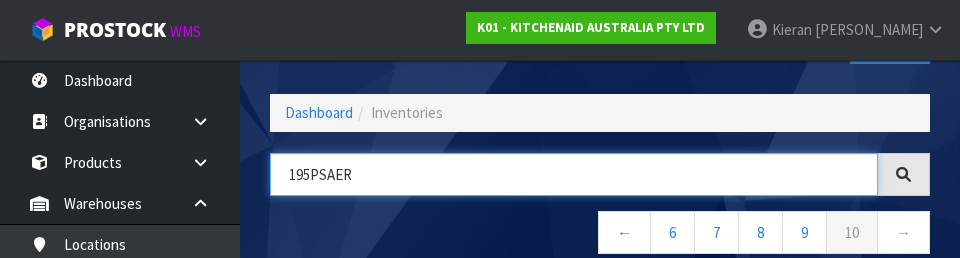 scroll, scrollTop: 114, scrollLeft: 0, axis: vertical 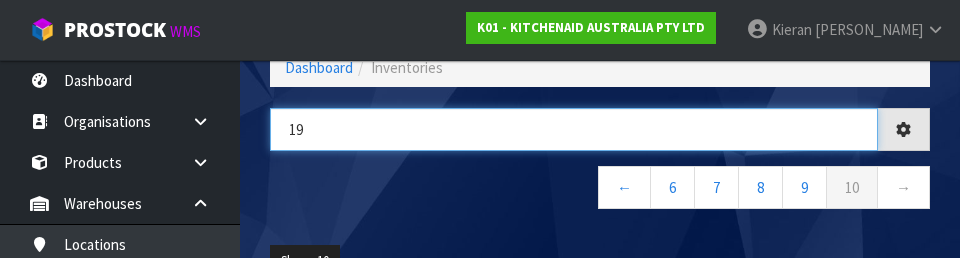 type on "1" 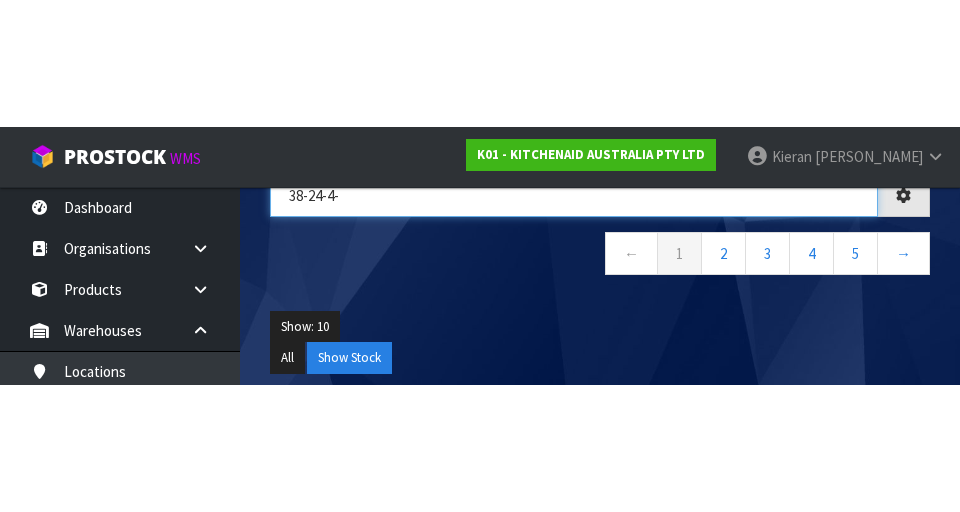 scroll, scrollTop: 332, scrollLeft: 0, axis: vertical 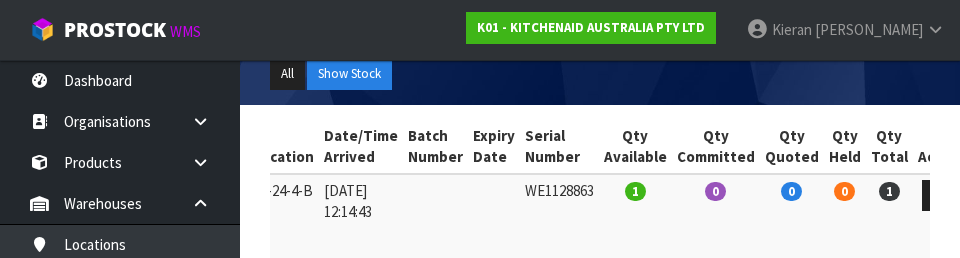 click on "All
Show Stock" at bounding box center [600, 74] 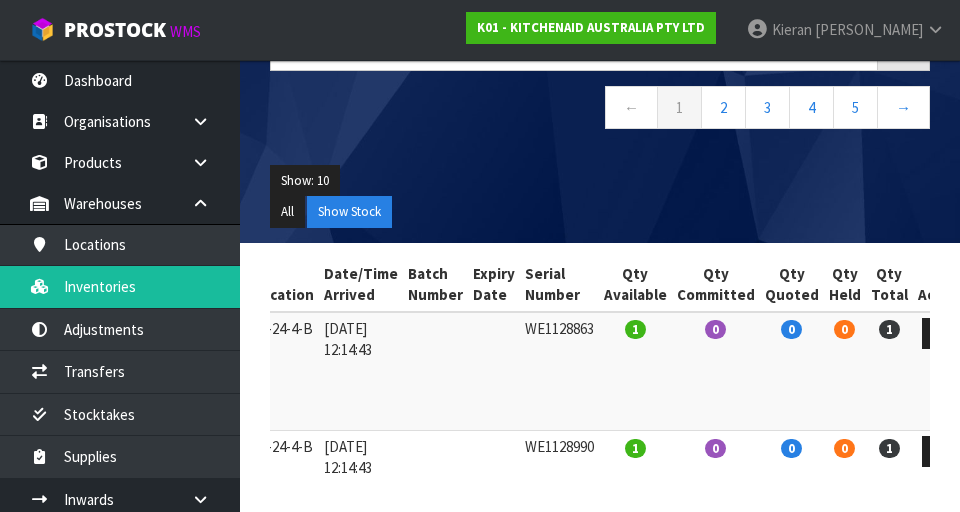 scroll, scrollTop: 0, scrollLeft: 0, axis: both 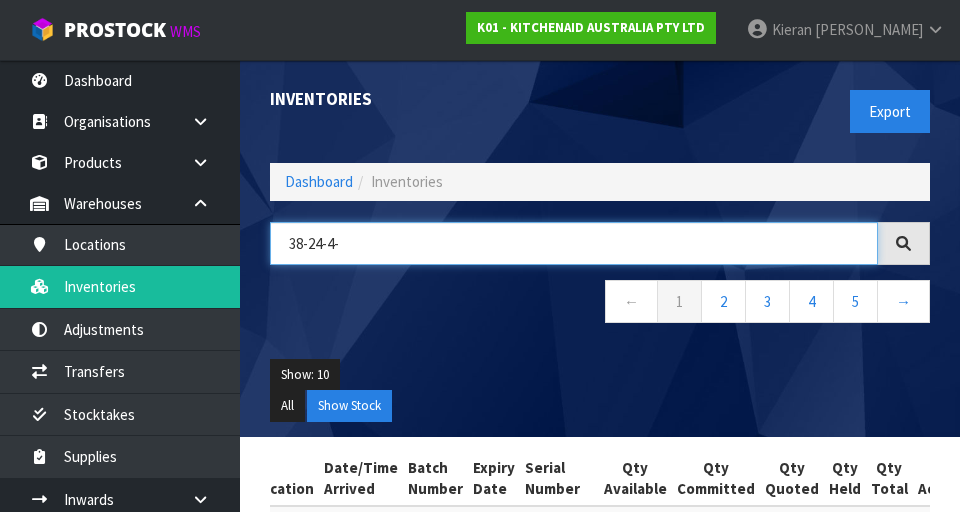click on "38-24-4-" at bounding box center (574, 243) 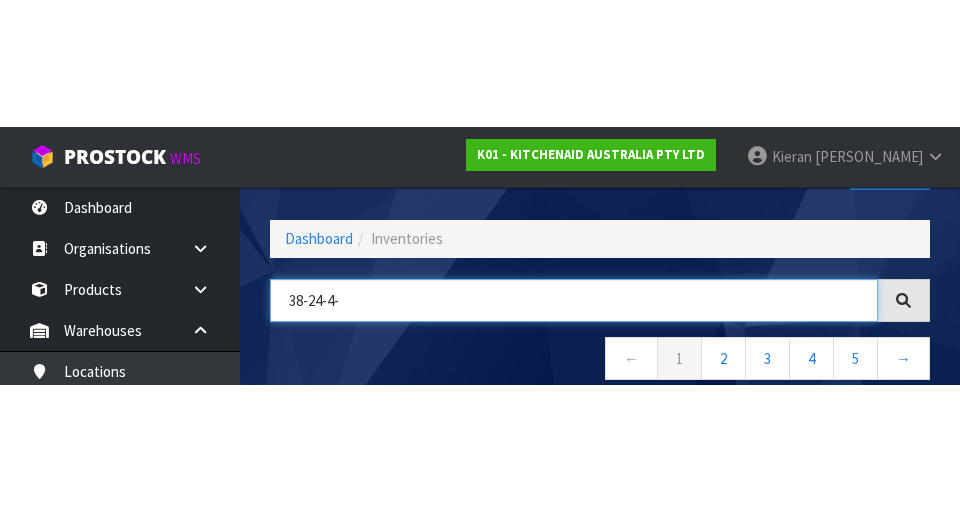 scroll, scrollTop: 114, scrollLeft: 0, axis: vertical 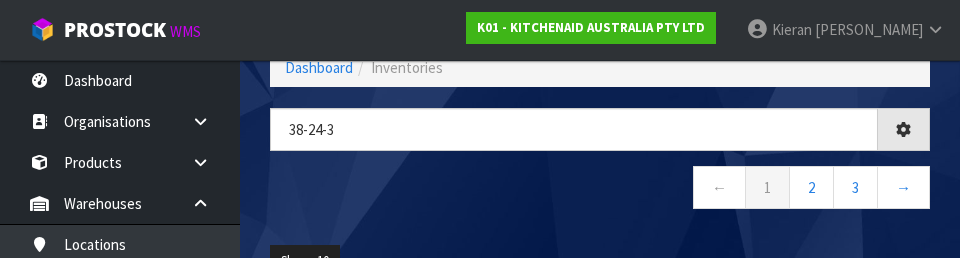 click on "←
1 2 3
→" at bounding box center (600, 190) 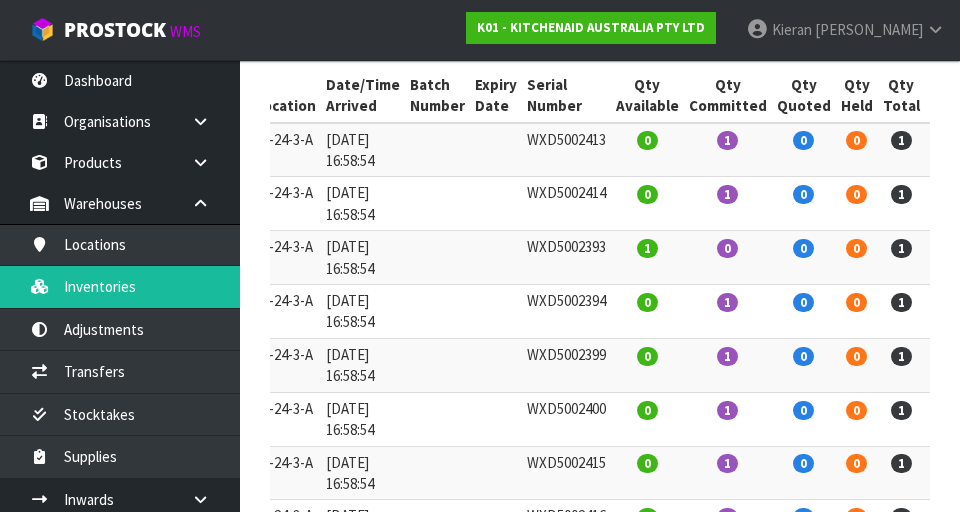 scroll, scrollTop: 384, scrollLeft: 0, axis: vertical 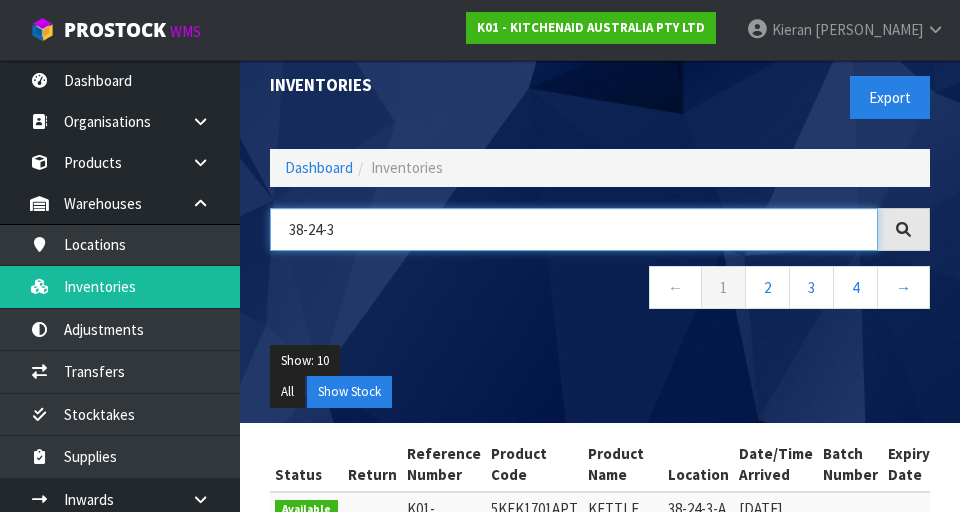 click on "38-24-3" at bounding box center (574, 229) 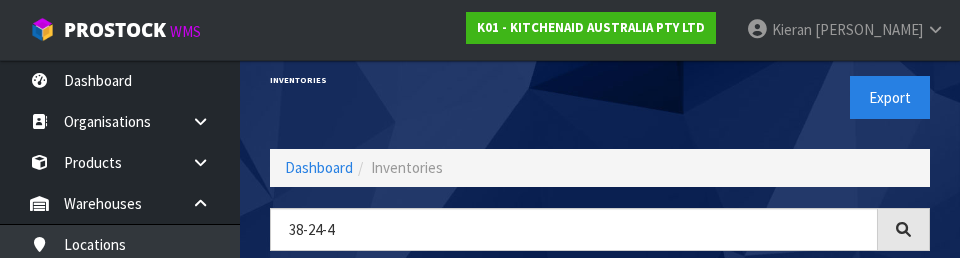 click on "Inventories" at bounding box center (427, 80) 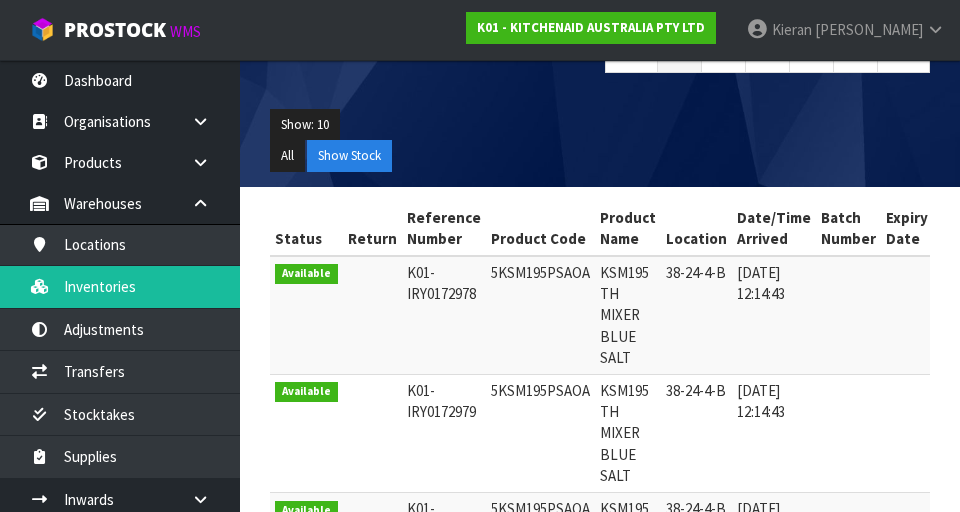 scroll, scrollTop: 297, scrollLeft: 0, axis: vertical 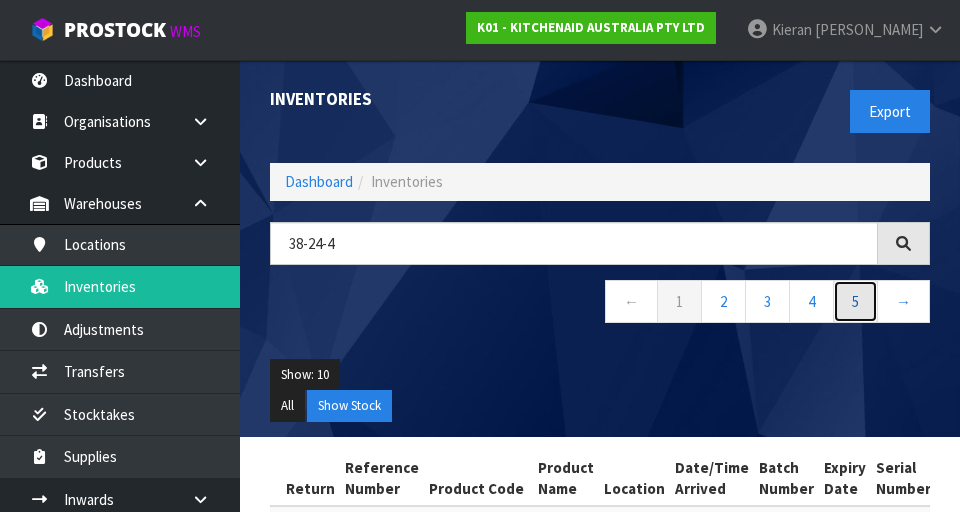 click on "5" at bounding box center (855, 301) 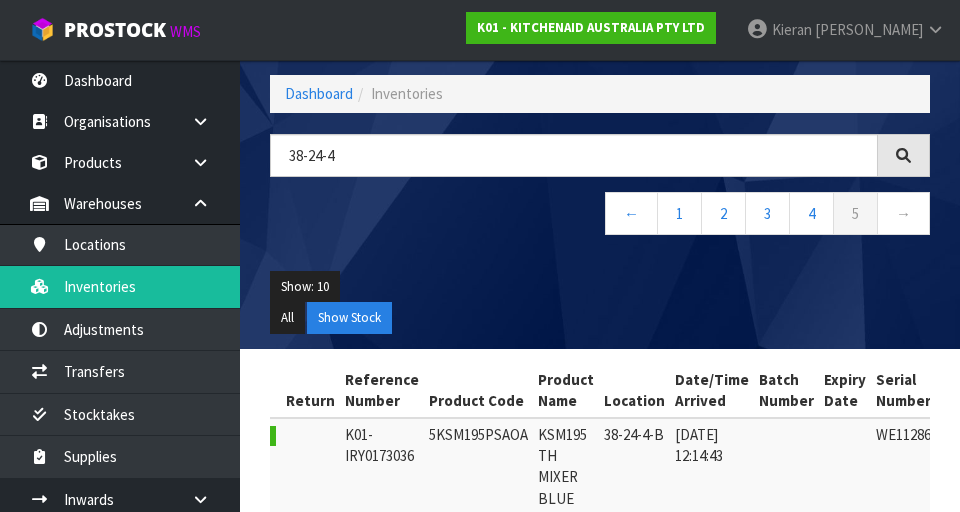 scroll, scrollTop: 0, scrollLeft: 0, axis: both 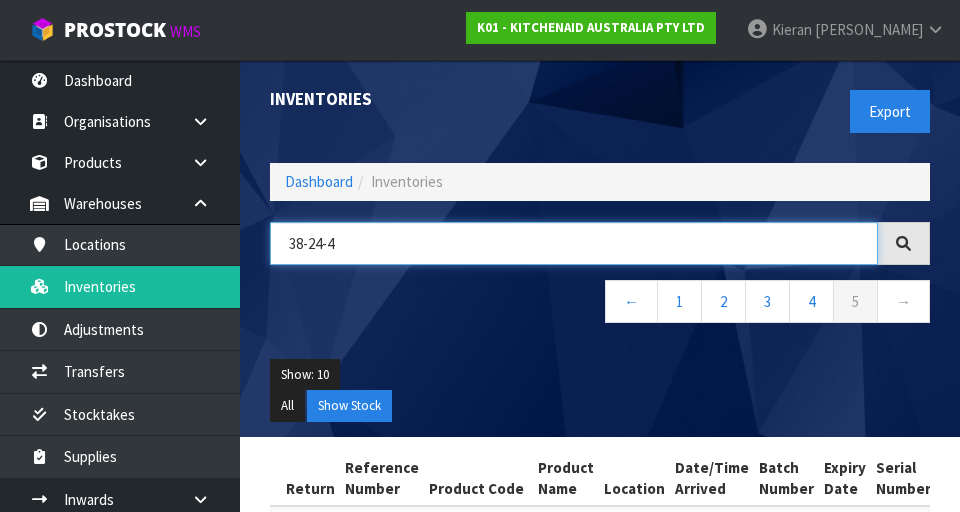 click on "38-24-4" at bounding box center [574, 243] 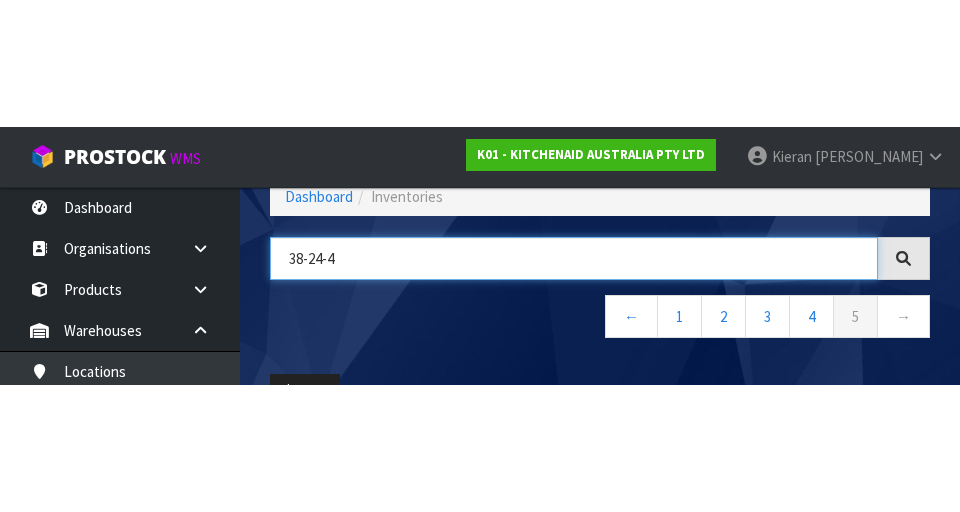 scroll, scrollTop: 114, scrollLeft: 0, axis: vertical 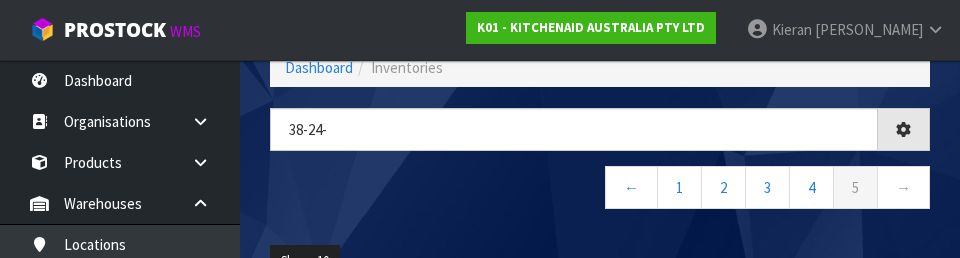 click on "38-24-
←
1 2 3 4 5
→" at bounding box center [600, 169] 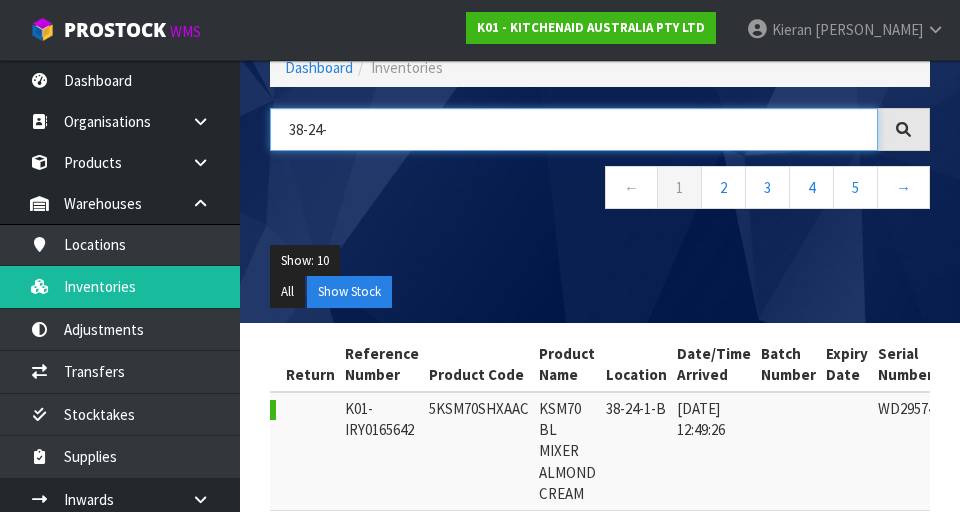 click on "38-24-" at bounding box center (574, 129) 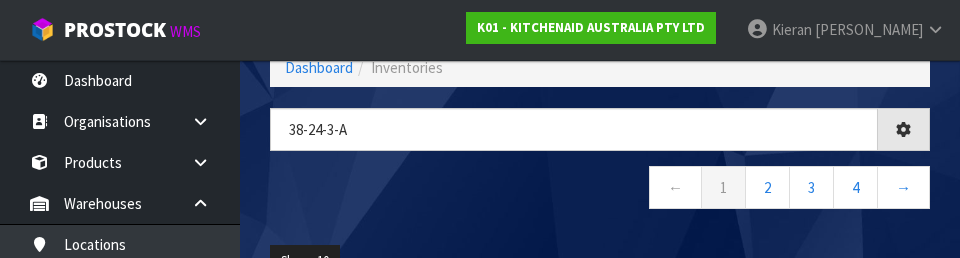 click on "←
1 2 3 4
→" at bounding box center (600, 190) 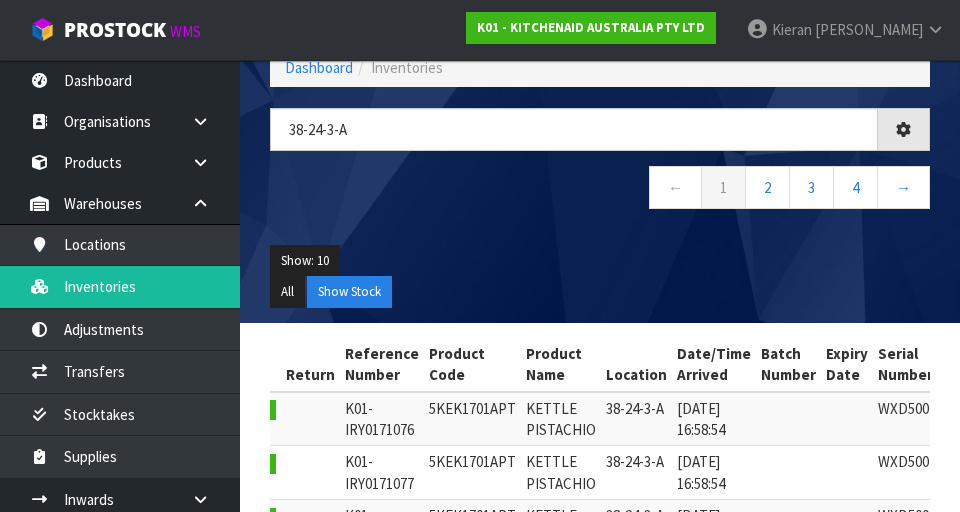 type on "38-24-3-A" 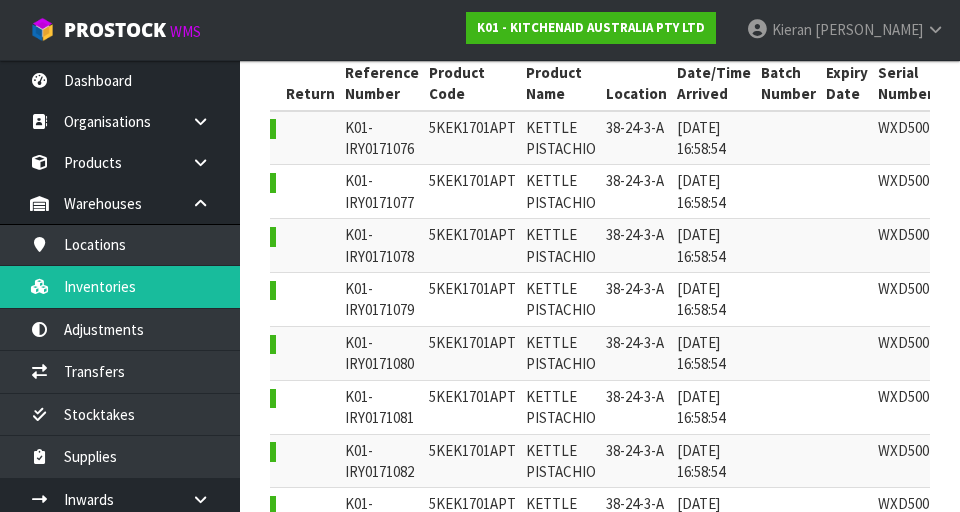 scroll, scrollTop: 401, scrollLeft: 0, axis: vertical 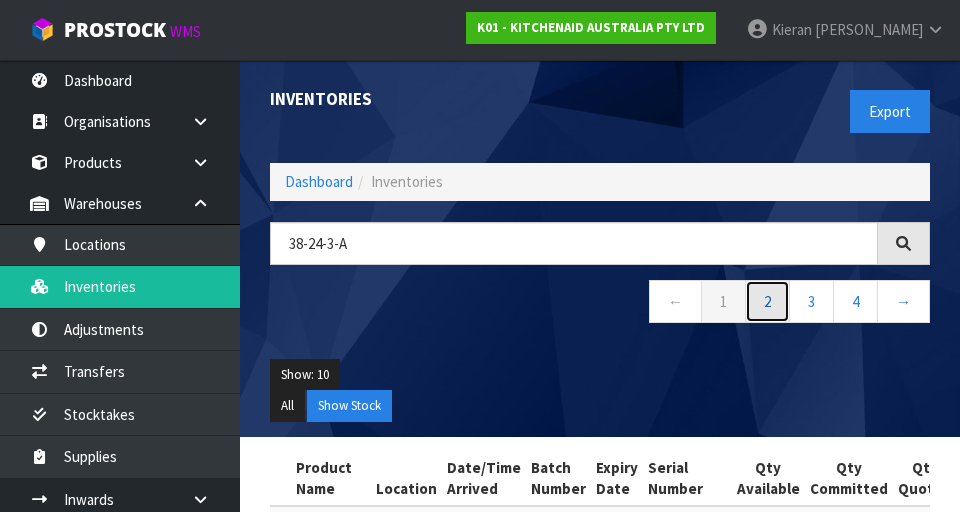 click on "2" at bounding box center (767, 301) 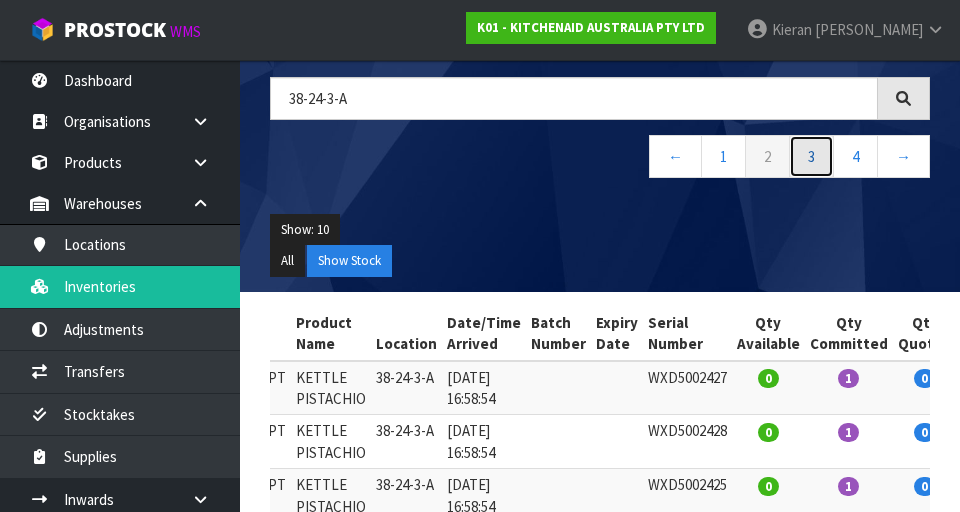 click on "3" at bounding box center (811, 156) 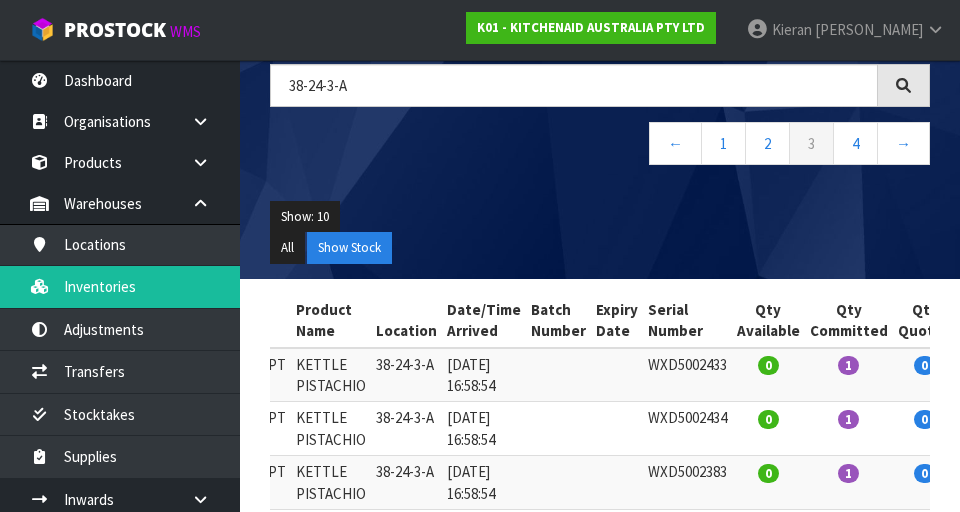 scroll, scrollTop: 157, scrollLeft: 0, axis: vertical 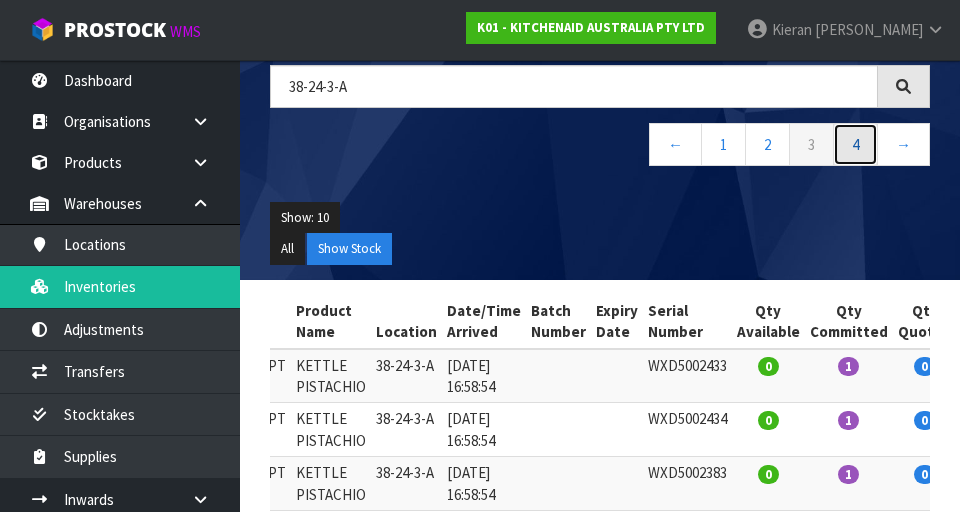 click on "4" at bounding box center (855, 144) 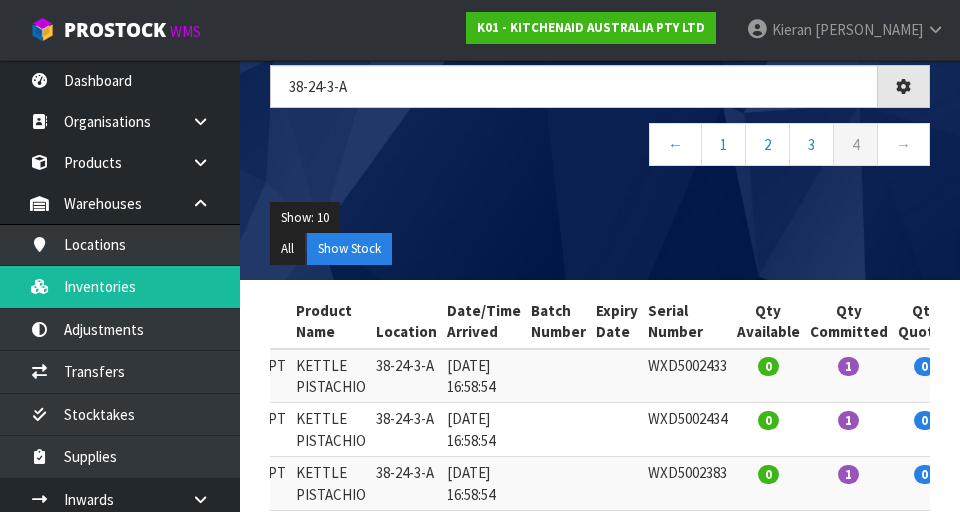scroll, scrollTop: 191, scrollLeft: 0, axis: vertical 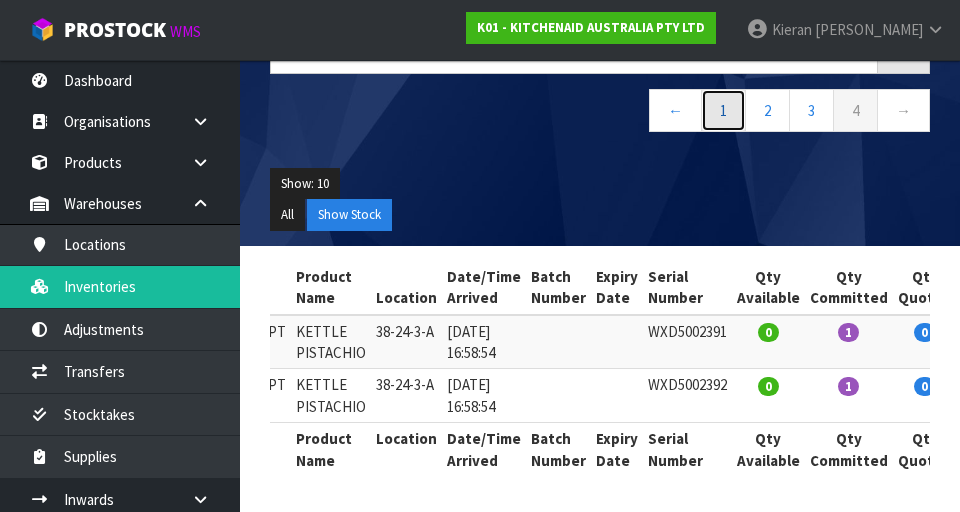 click on "1" at bounding box center (723, 110) 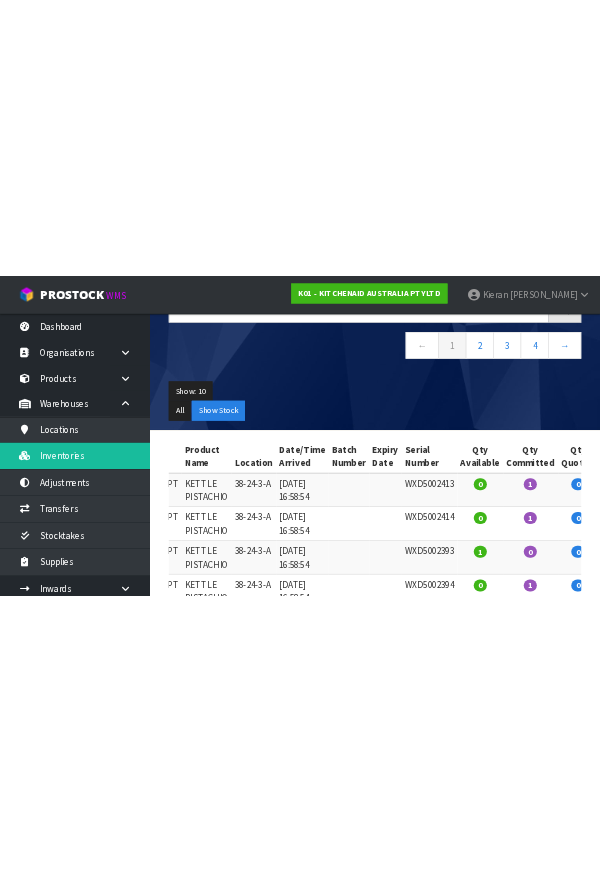 scroll, scrollTop: 0, scrollLeft: 0, axis: both 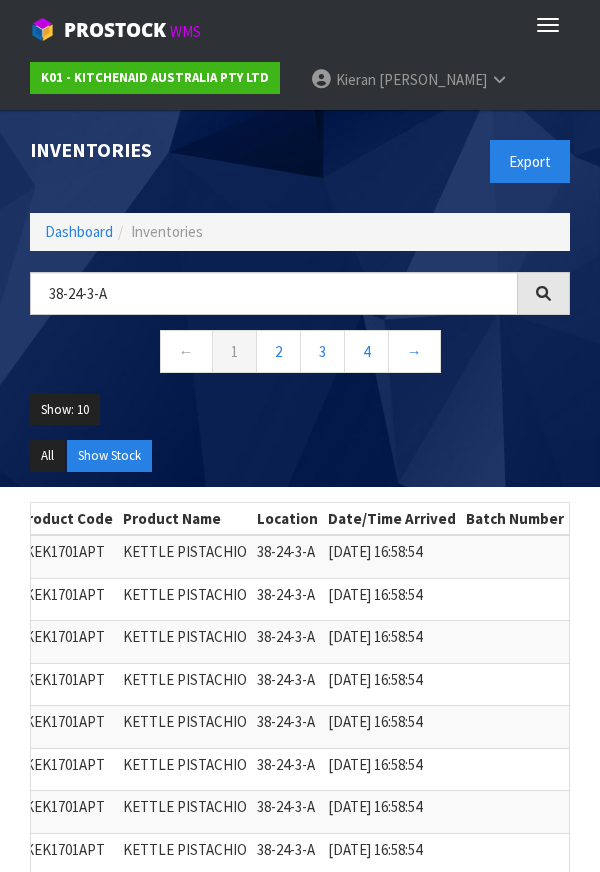 click on "5KEK1701APT" at bounding box center [65, 812] 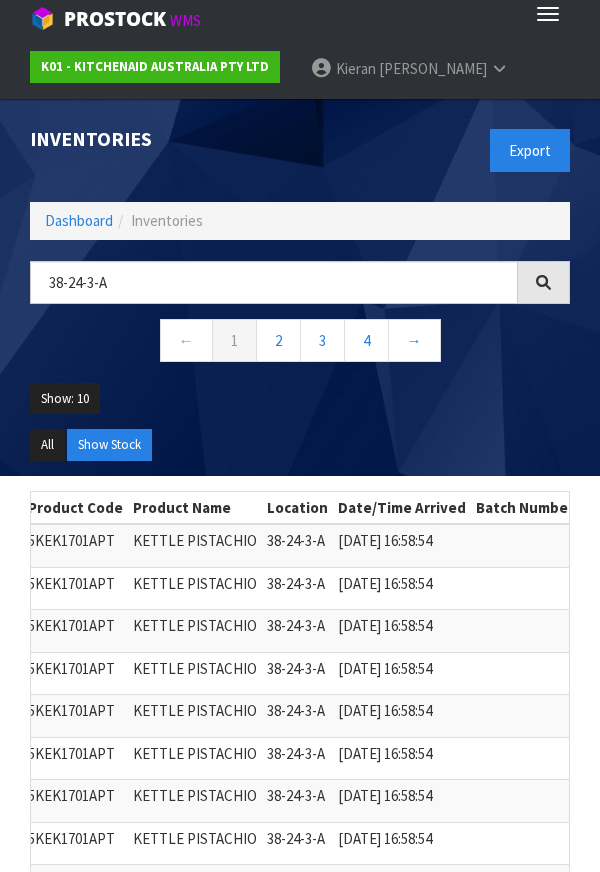 scroll, scrollTop: 0, scrollLeft: 250, axis: horizontal 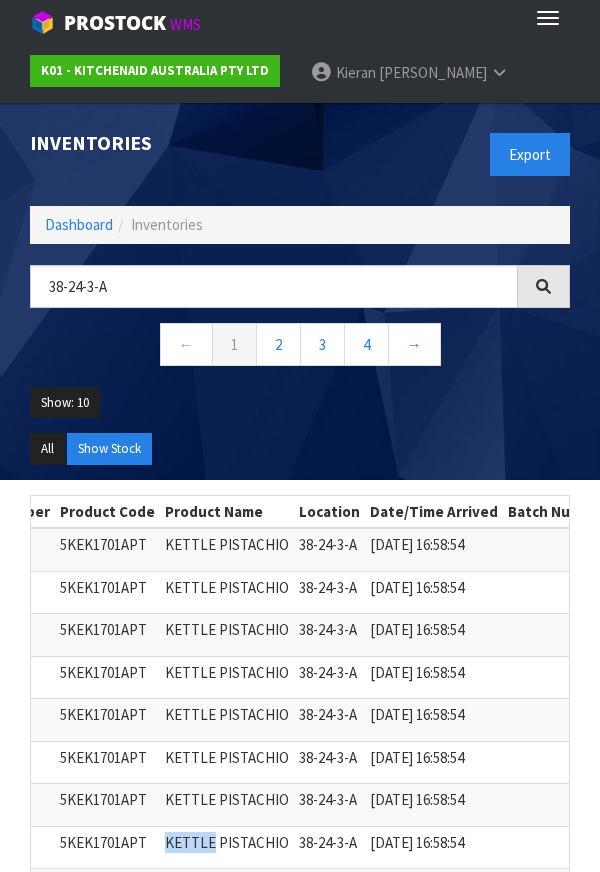 click on "KETTLE PISTACHIO" at bounding box center [227, 847] 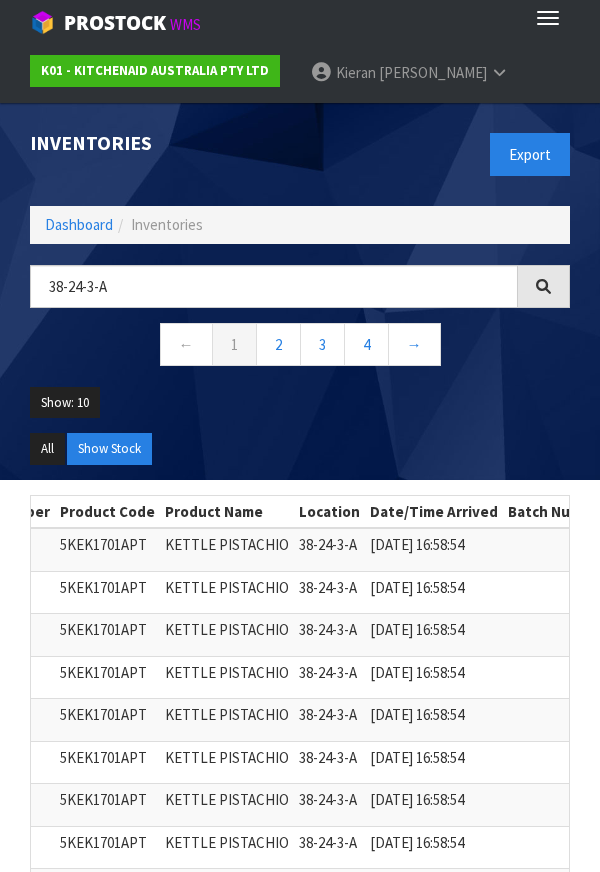 click on "KETTLE PISTACHIO" at bounding box center (227, 847) 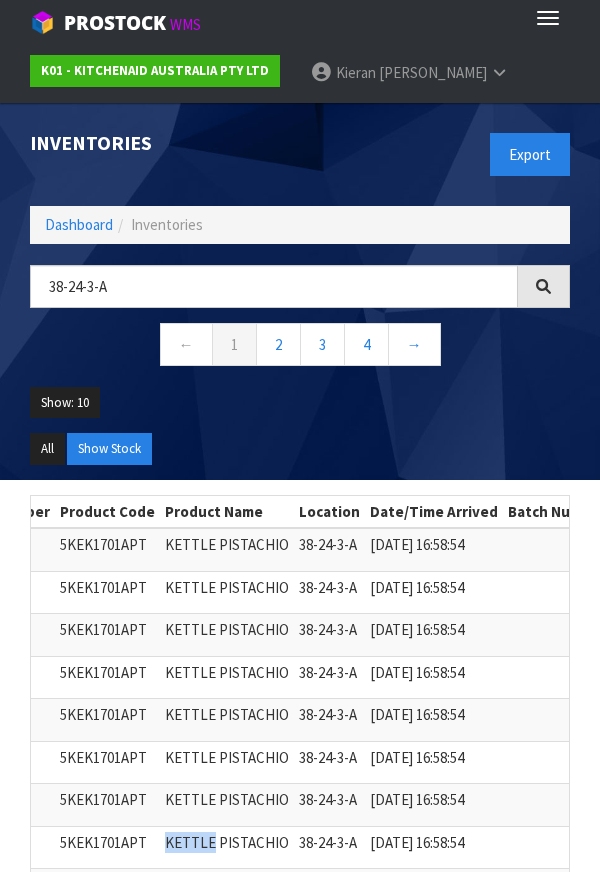 click on "KETTLE PISTACHIO" at bounding box center [227, 847] 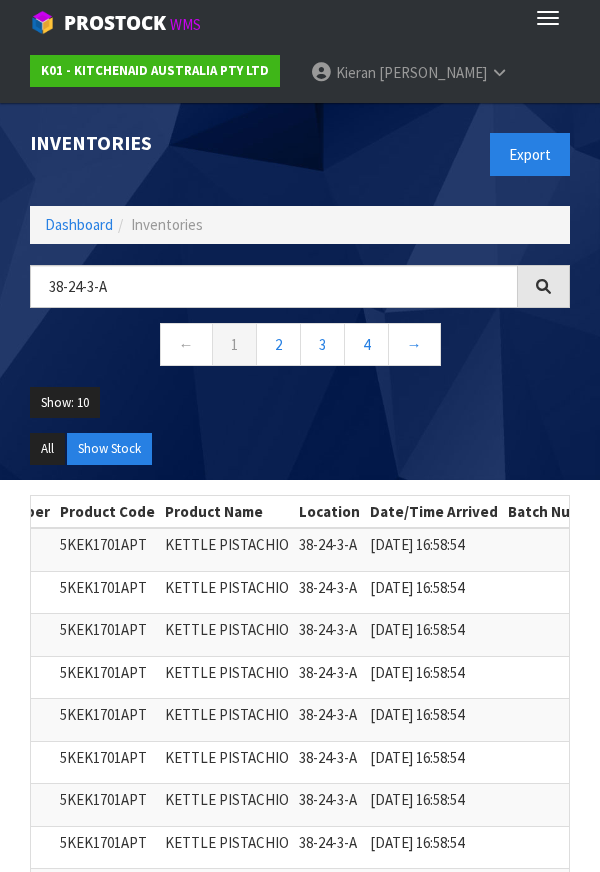 click on "5KEK1701APT" at bounding box center (107, 847) 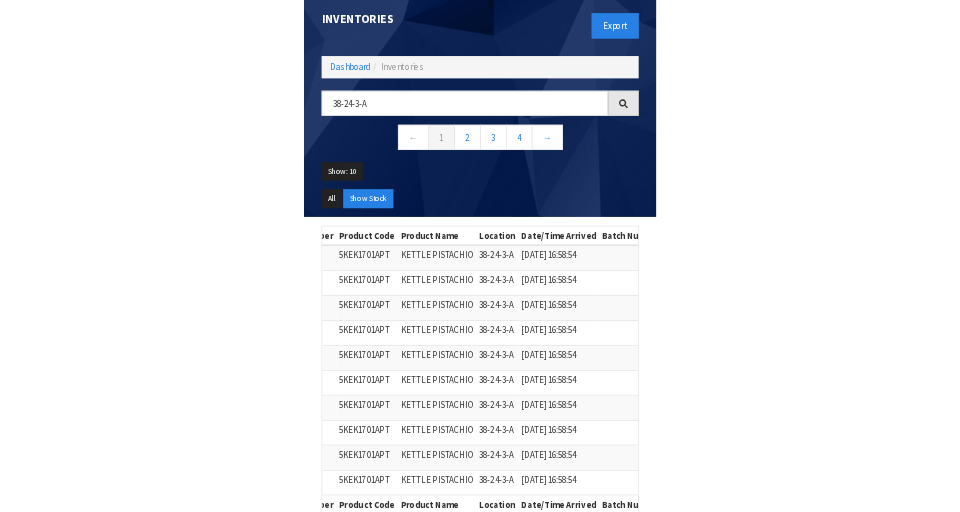 scroll, scrollTop: 67, scrollLeft: 0, axis: vertical 